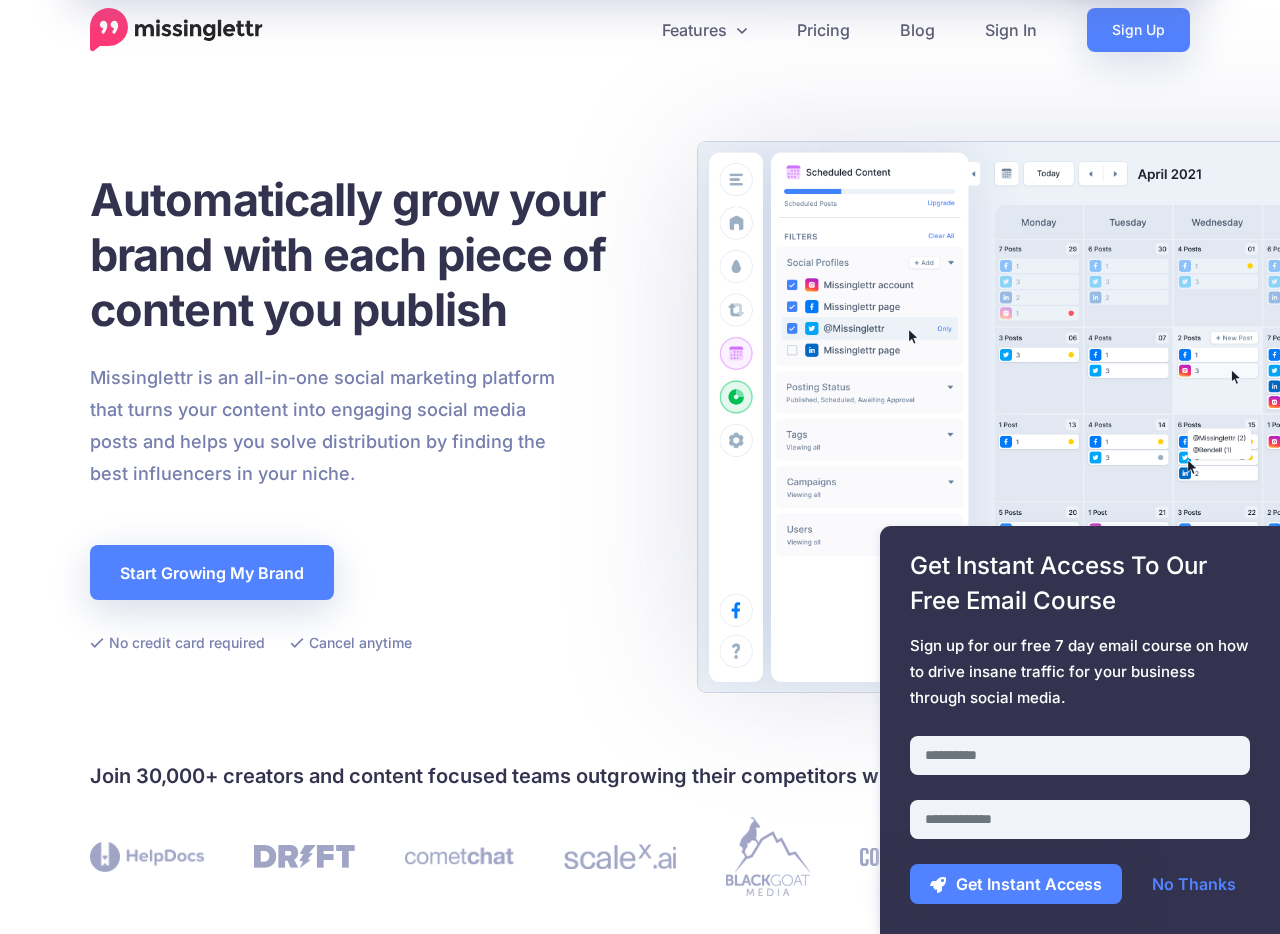scroll, scrollTop: 0, scrollLeft: 0, axis: both 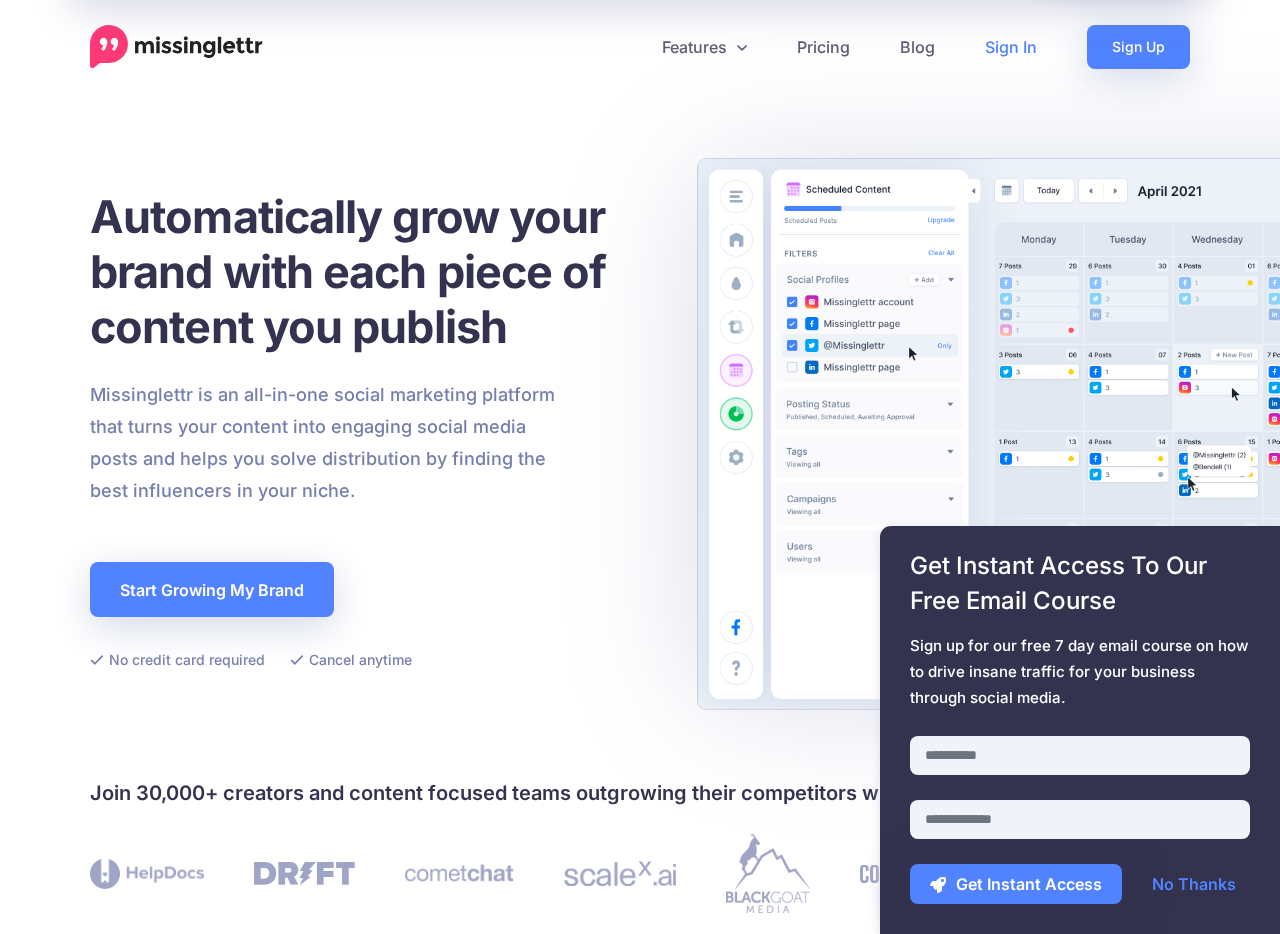 click on "Sign In" at bounding box center (1011, 47) 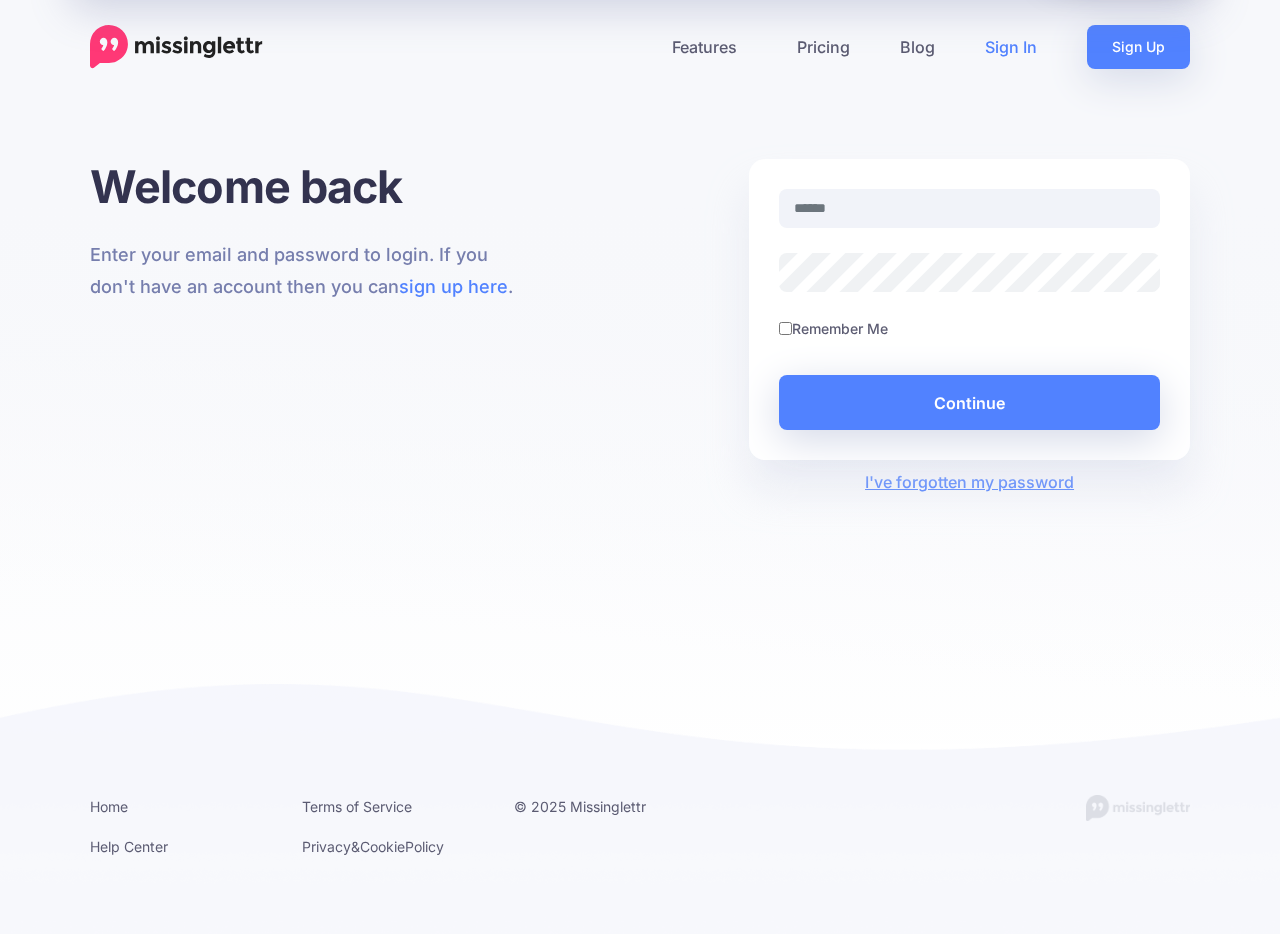 scroll, scrollTop: 0, scrollLeft: 0, axis: both 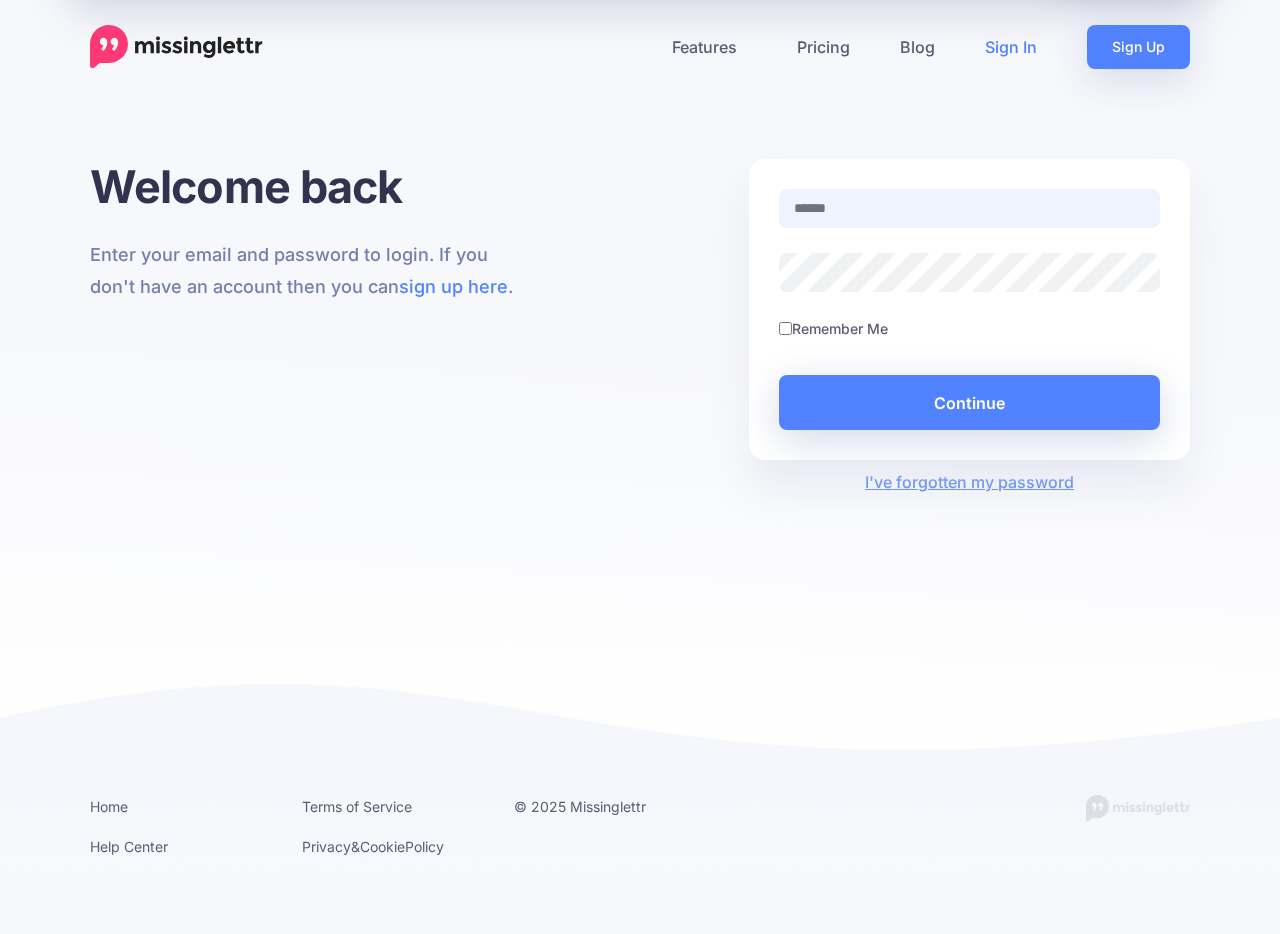 click at bounding box center [969, 208] 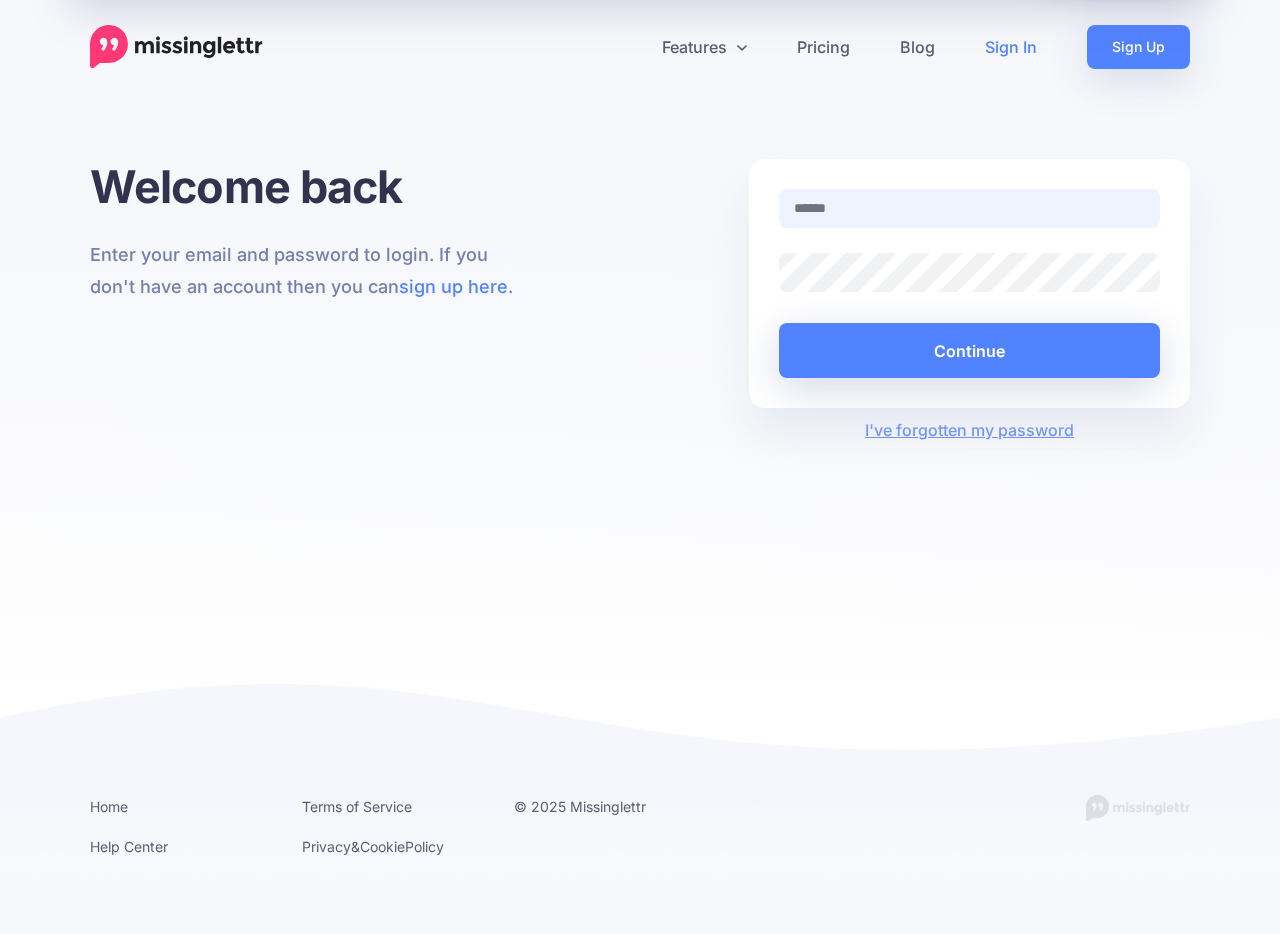 type on "**********" 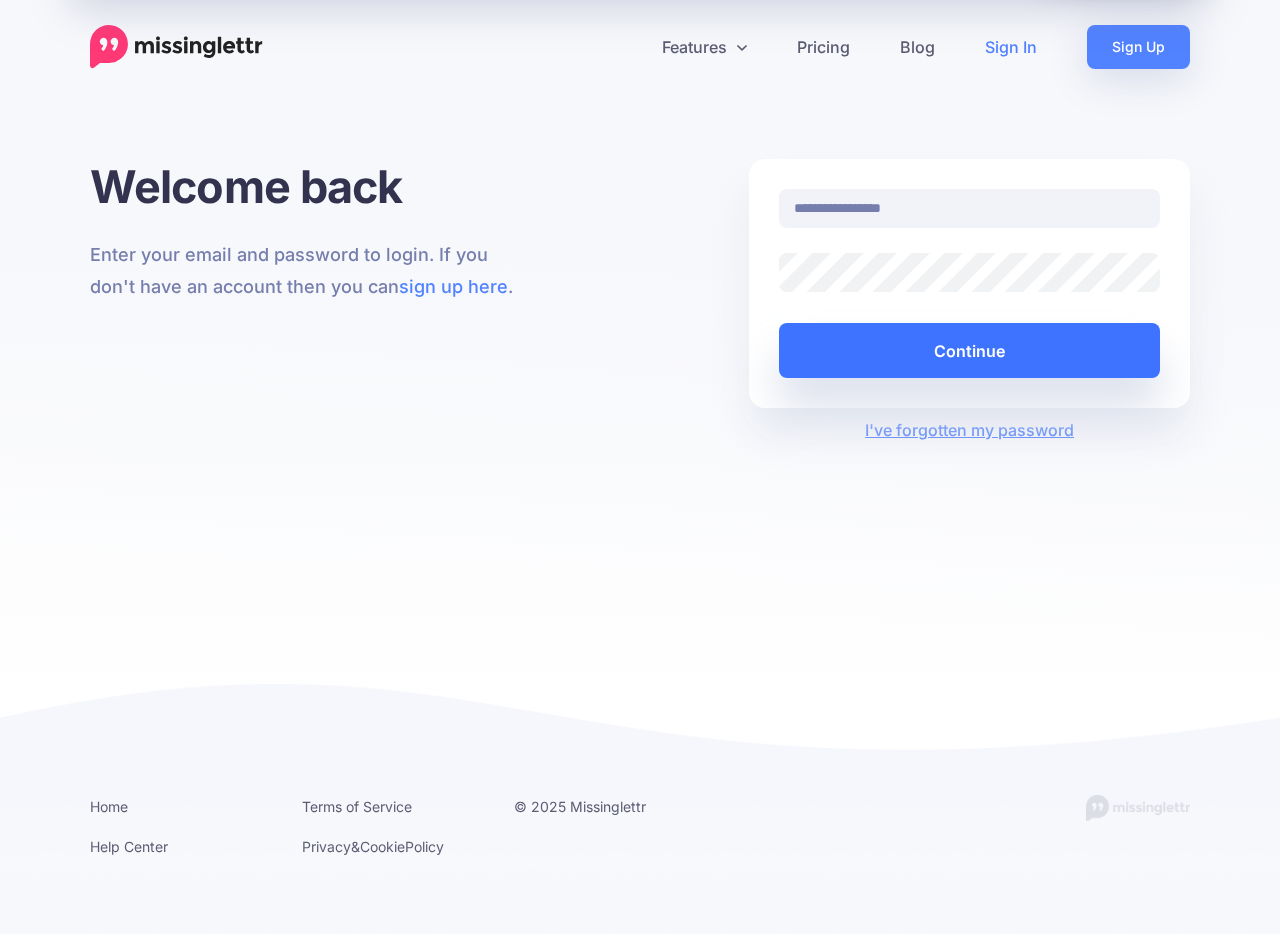 click on "Continue" at bounding box center (969, 350) 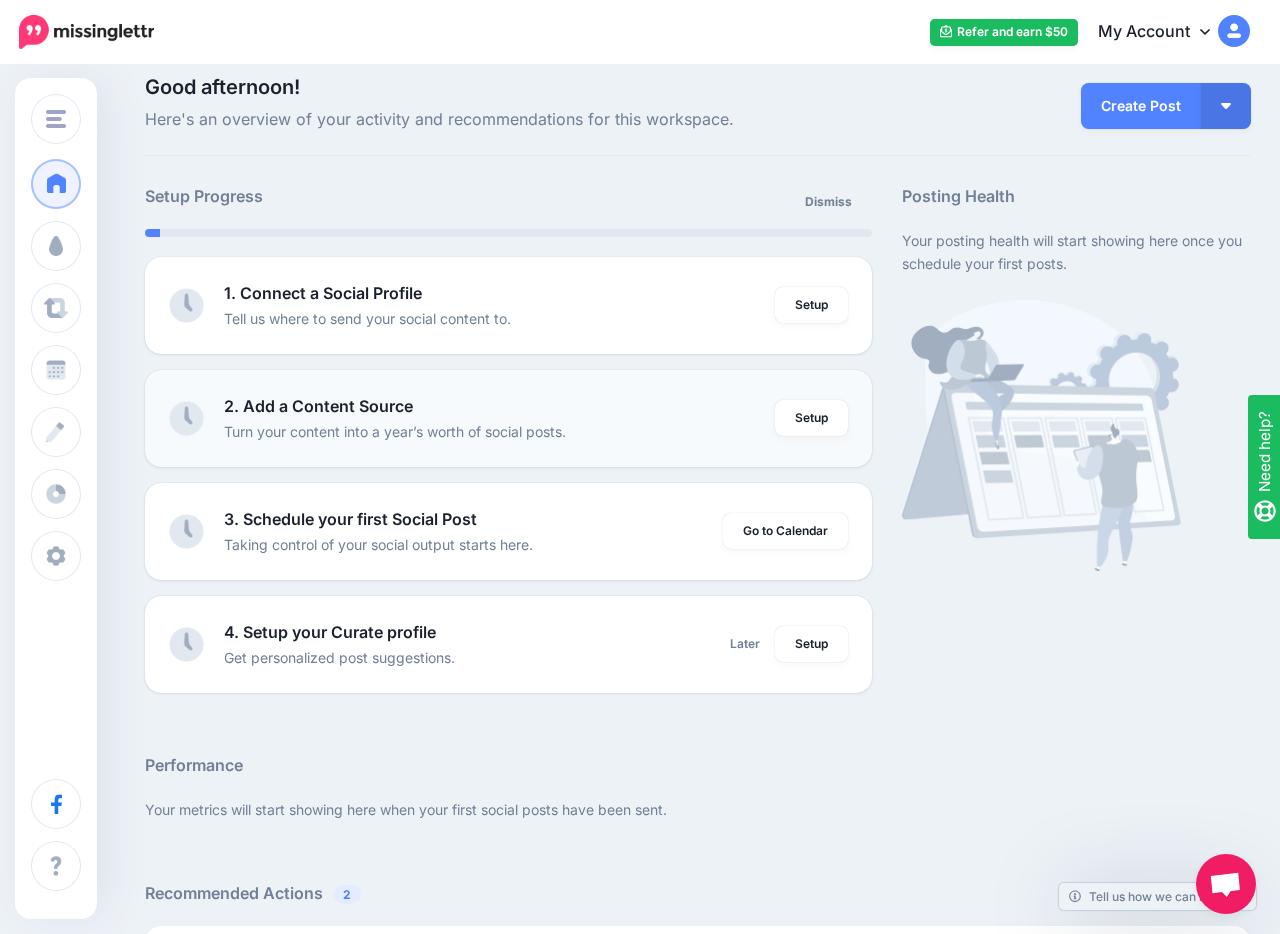 scroll, scrollTop: 16, scrollLeft: 0, axis: vertical 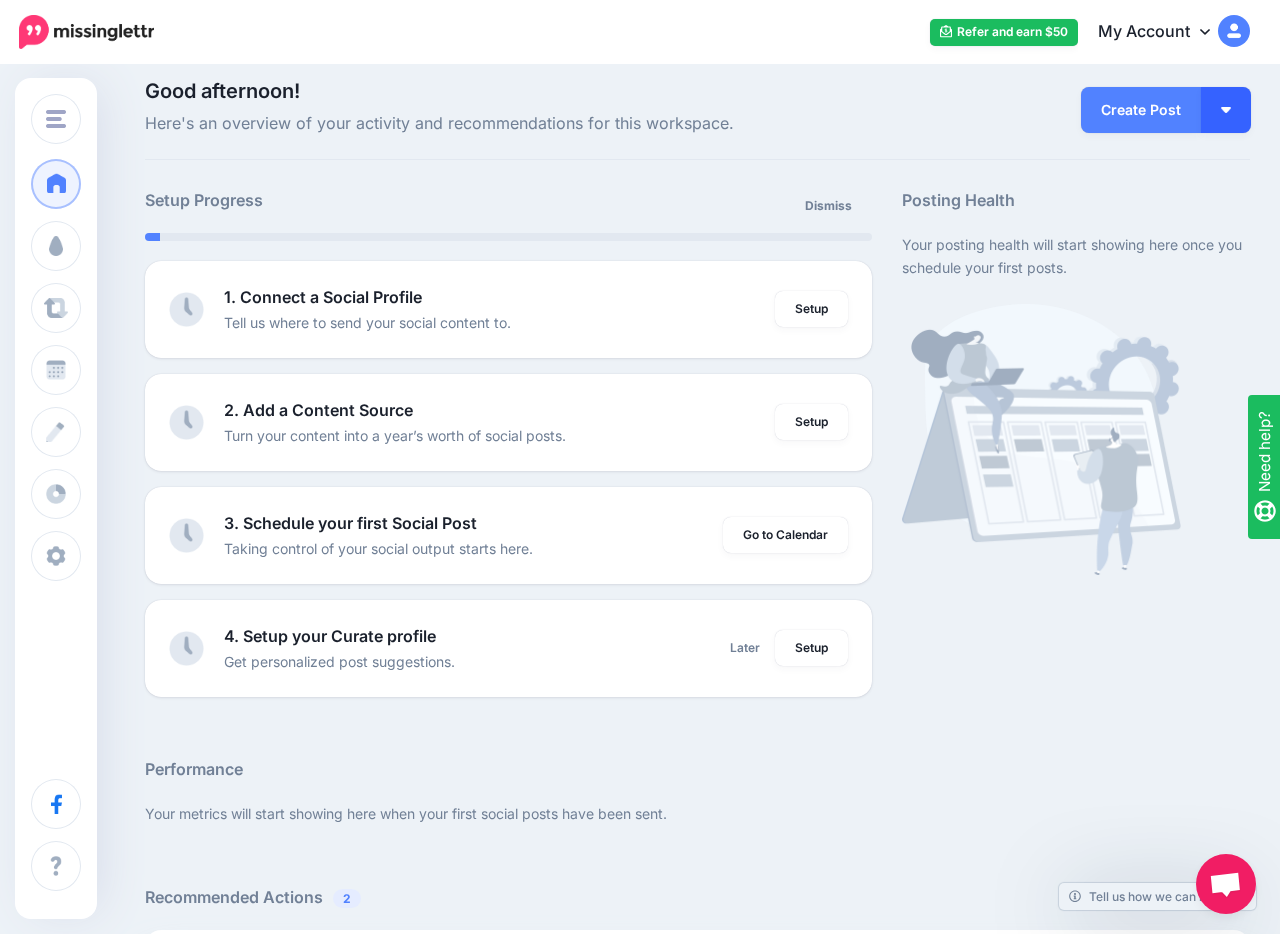 click at bounding box center [1226, 110] 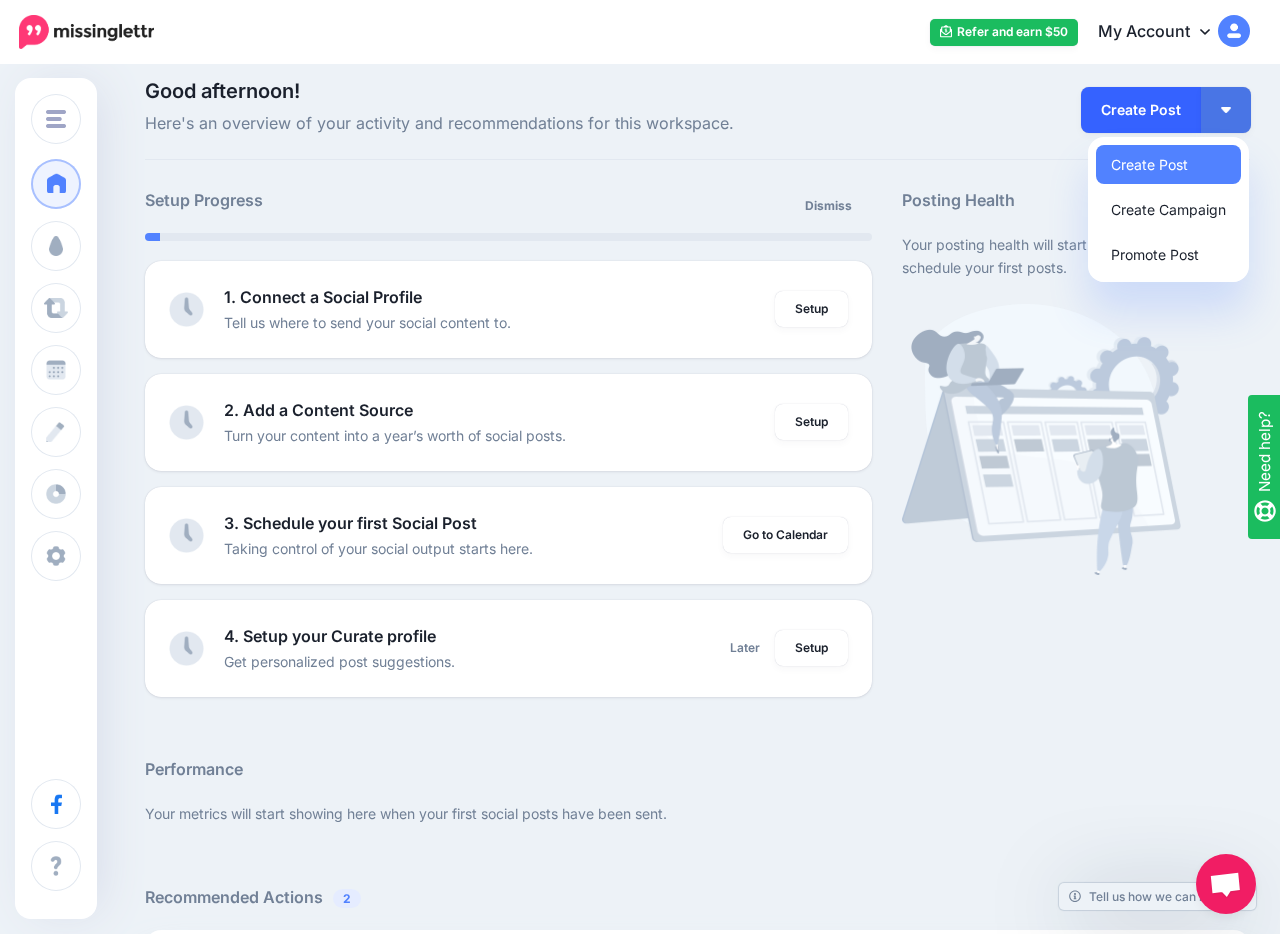 click on "Create Post" at bounding box center [1141, 110] 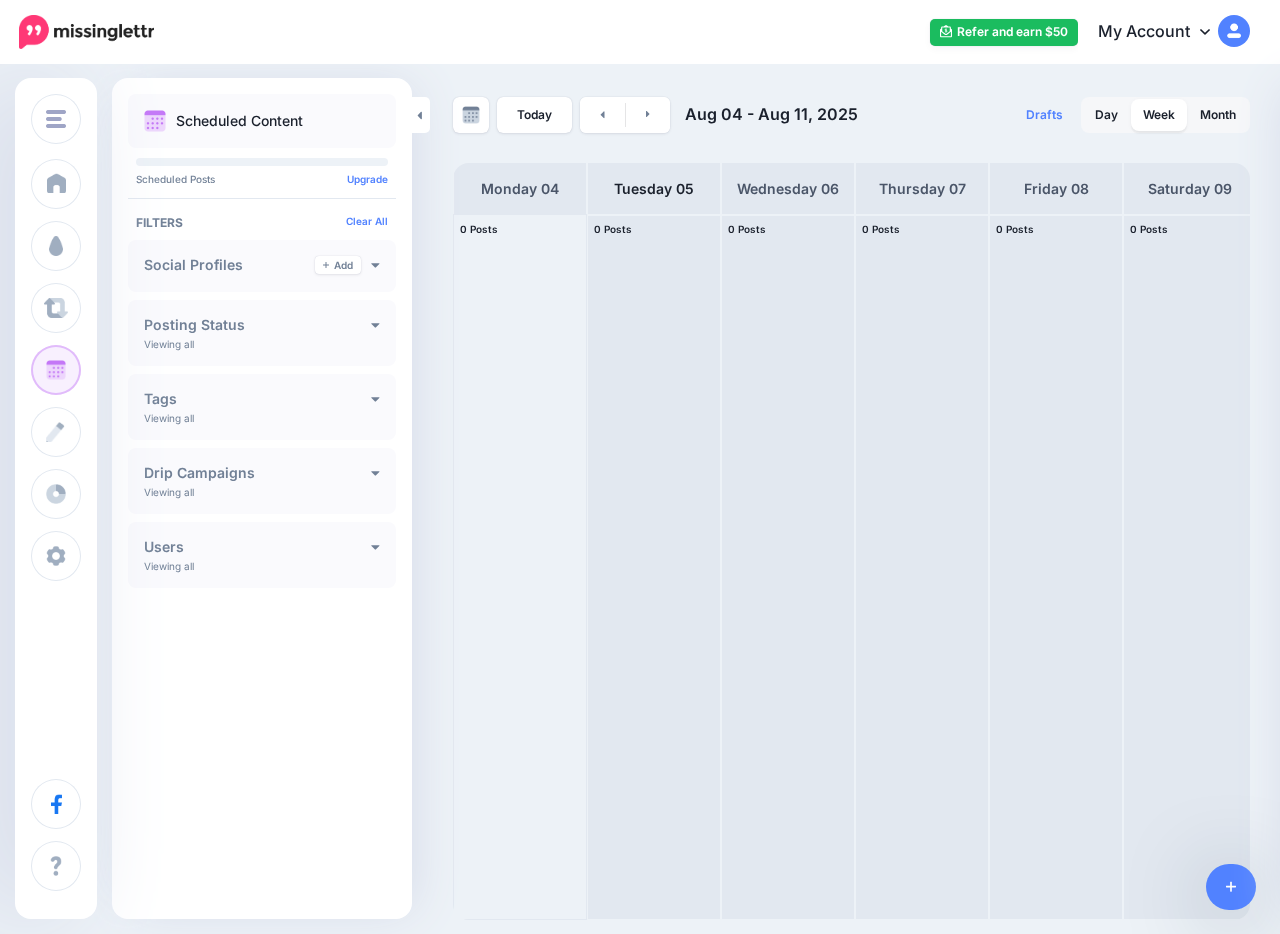 scroll, scrollTop: 0, scrollLeft: 0, axis: both 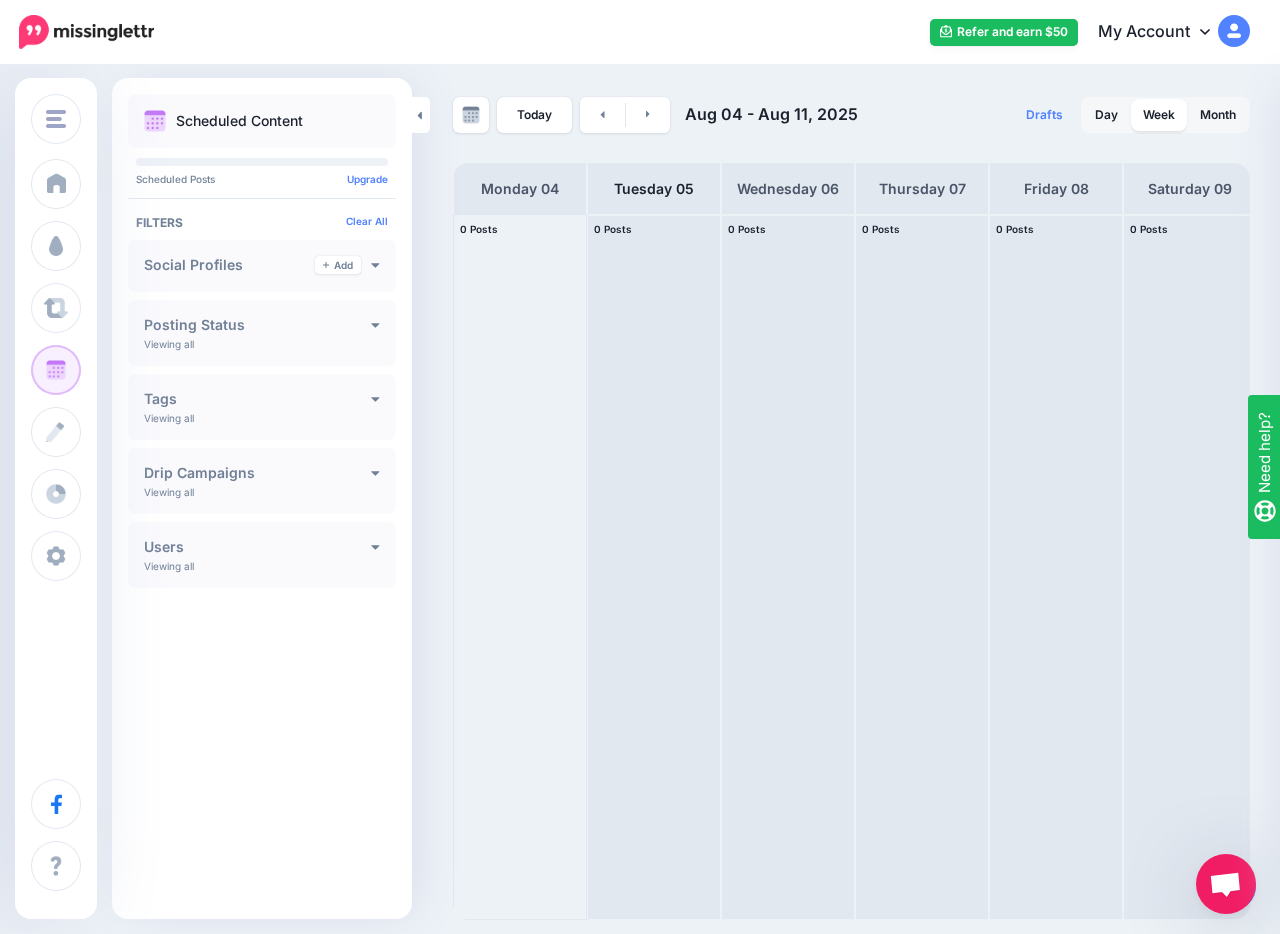 click on "**********" at bounding box center (262, 481) 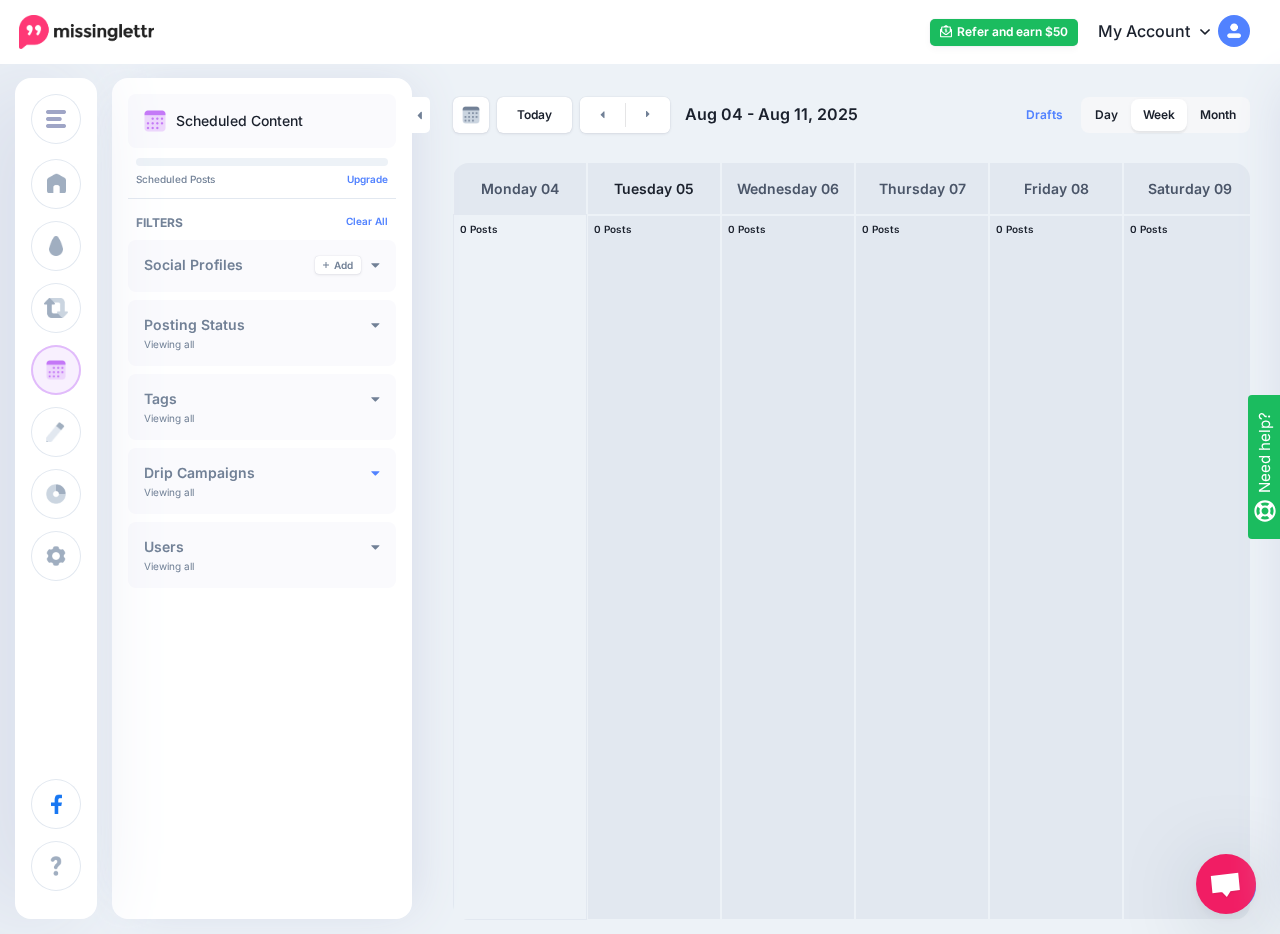 click 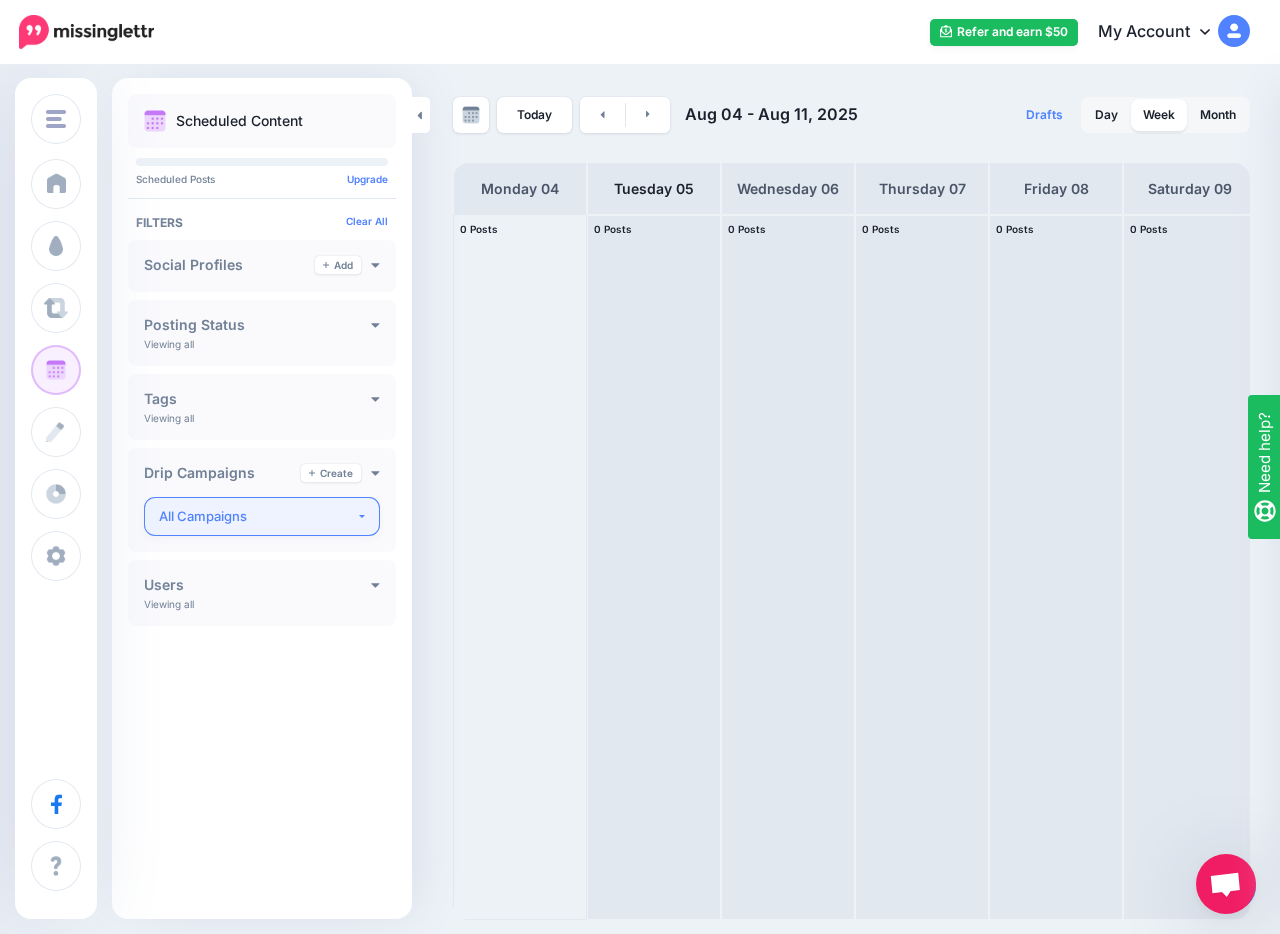 click on "All Campaigns" at bounding box center [257, 516] 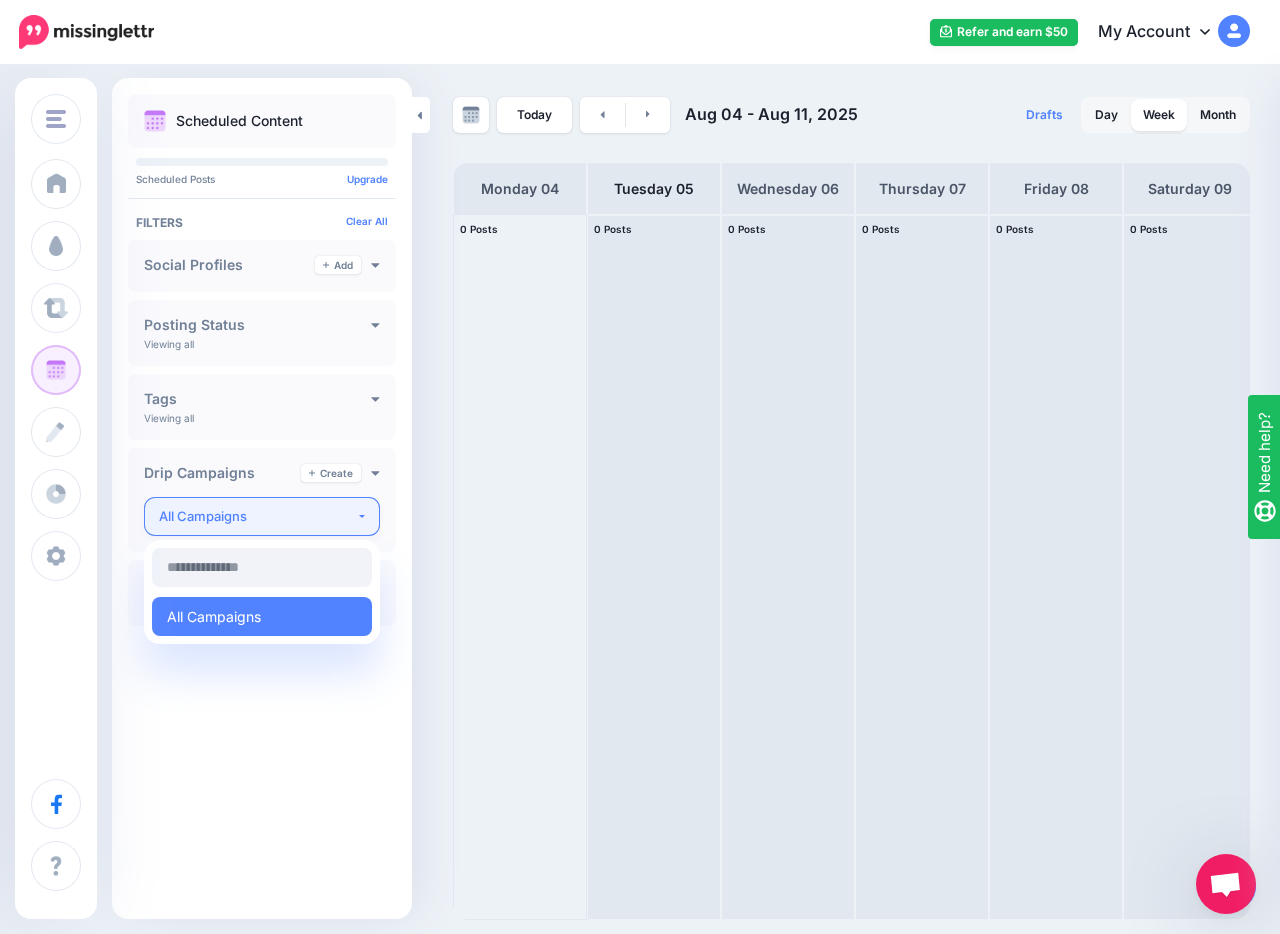click on "All Campaigns" at bounding box center (257, 516) 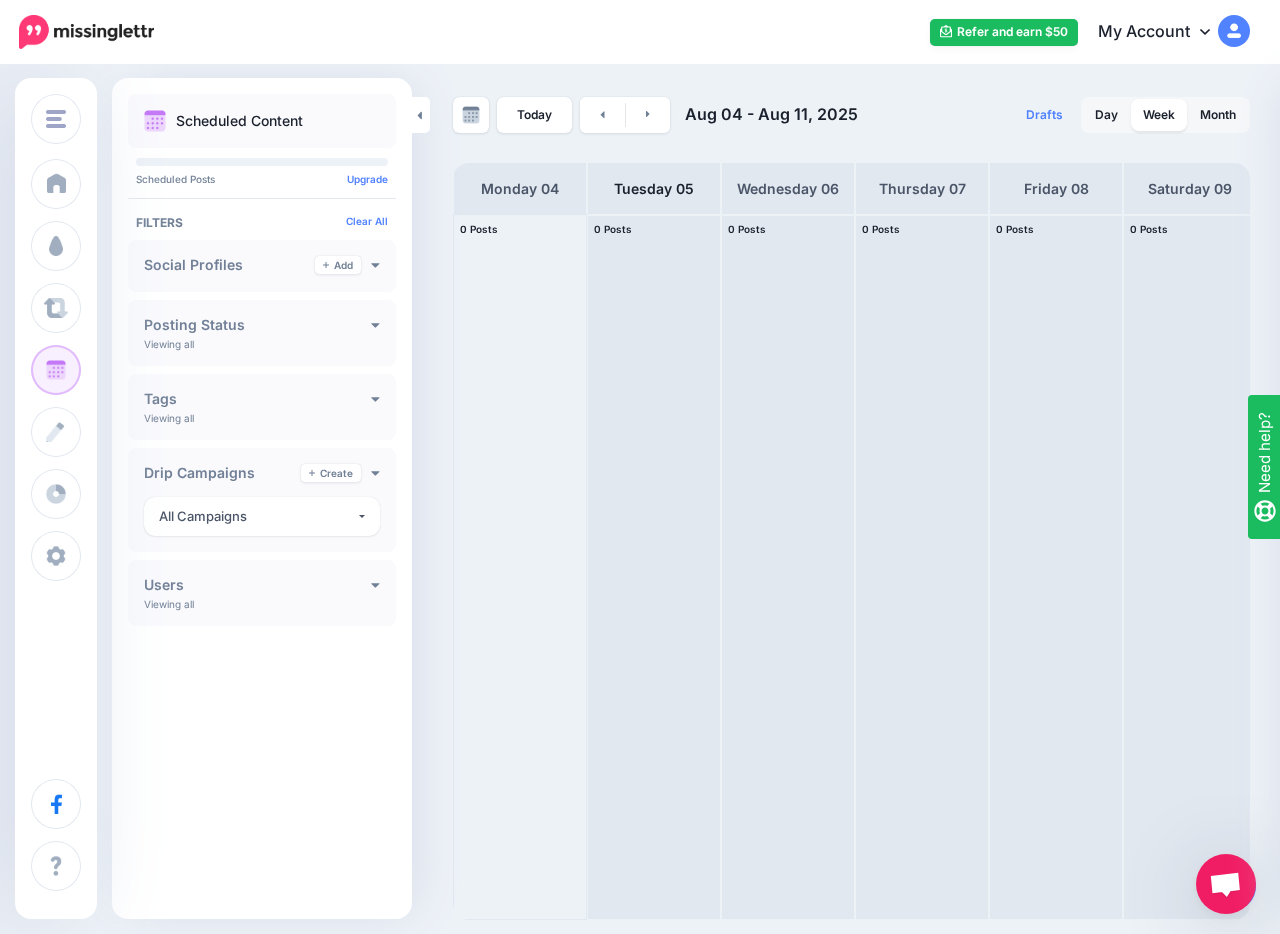 click on "Users" at bounding box center [257, 585] 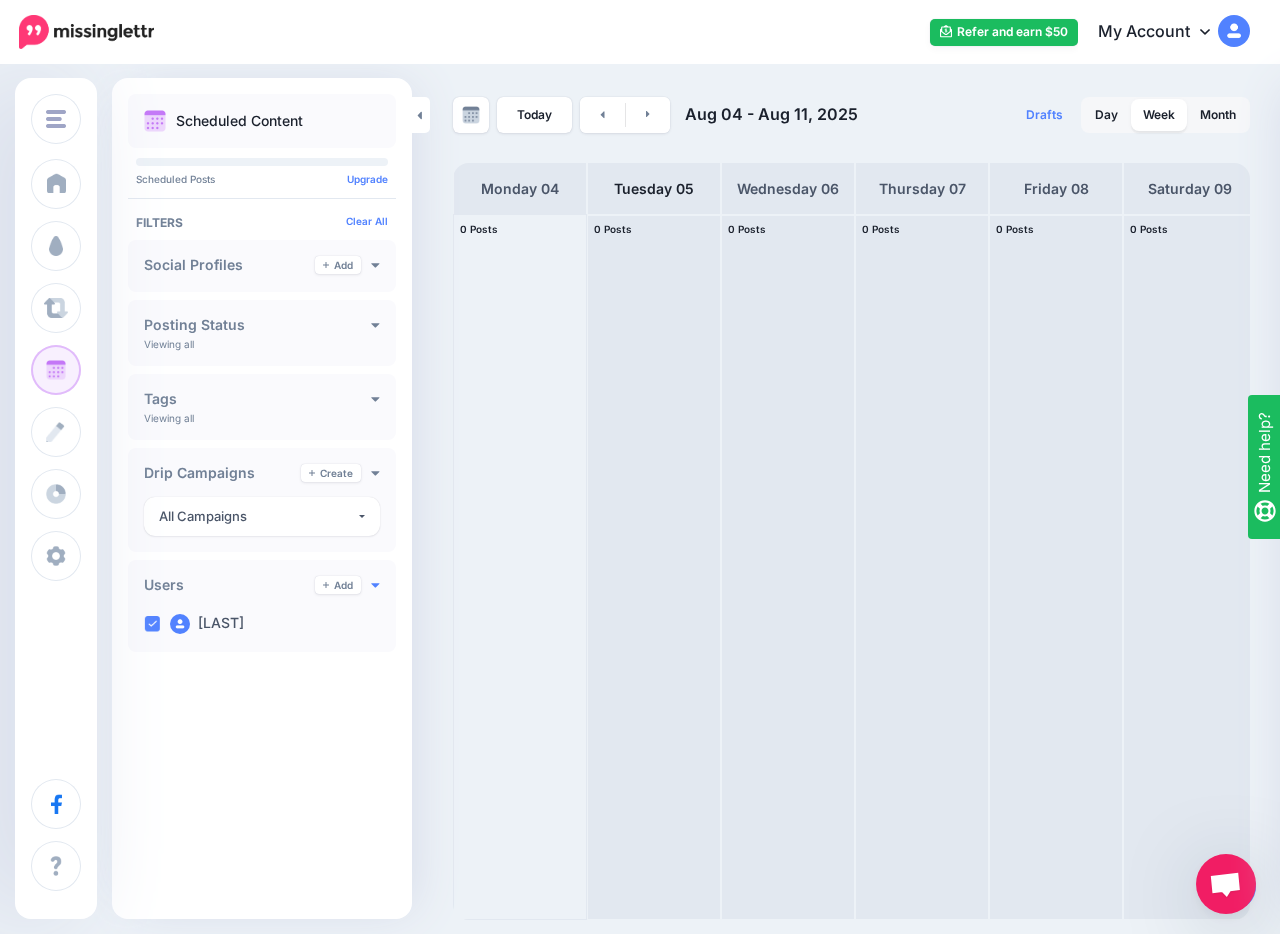 click 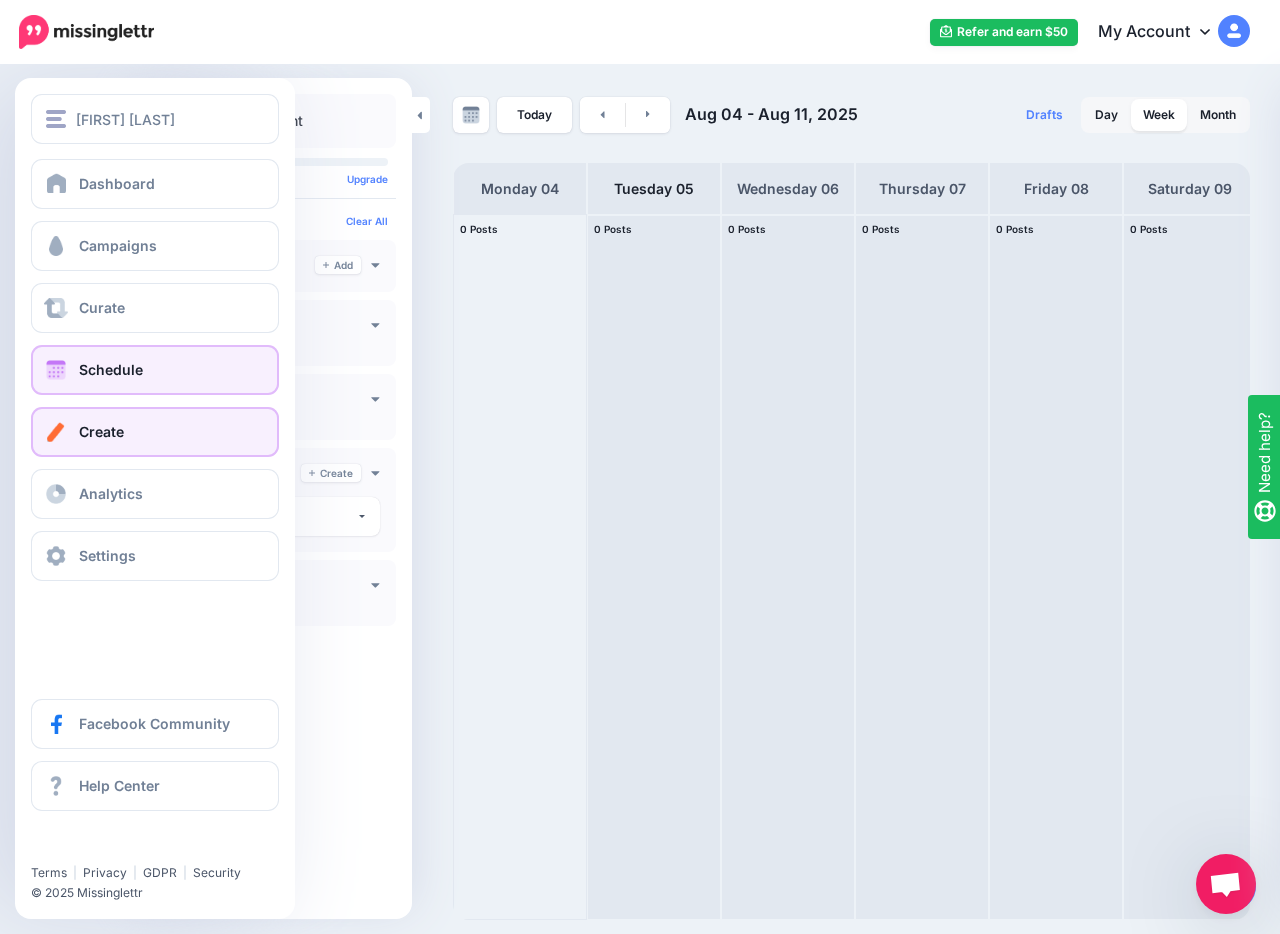 click on "Create" at bounding box center [101, 431] 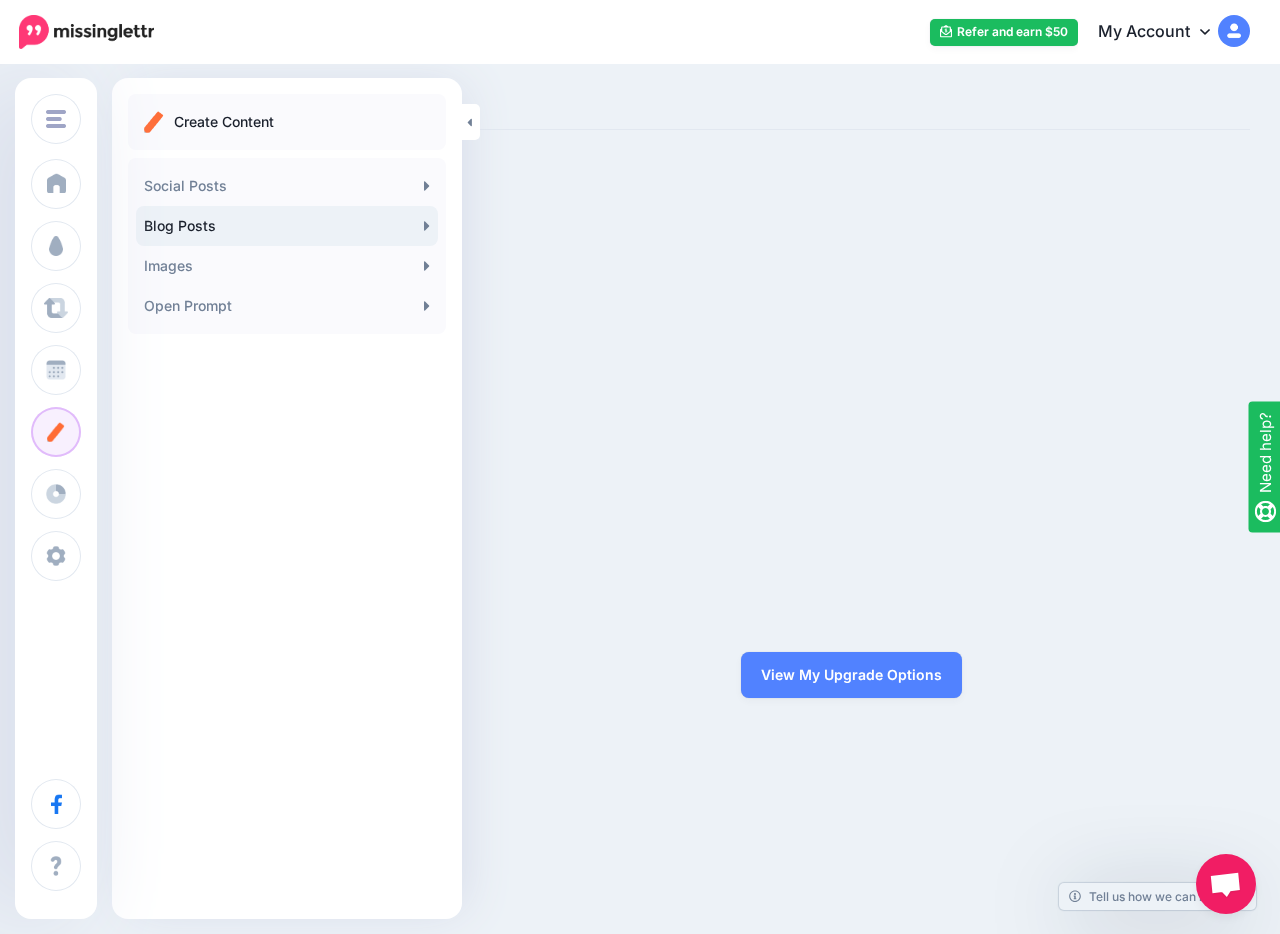 scroll, scrollTop: 0, scrollLeft: 0, axis: both 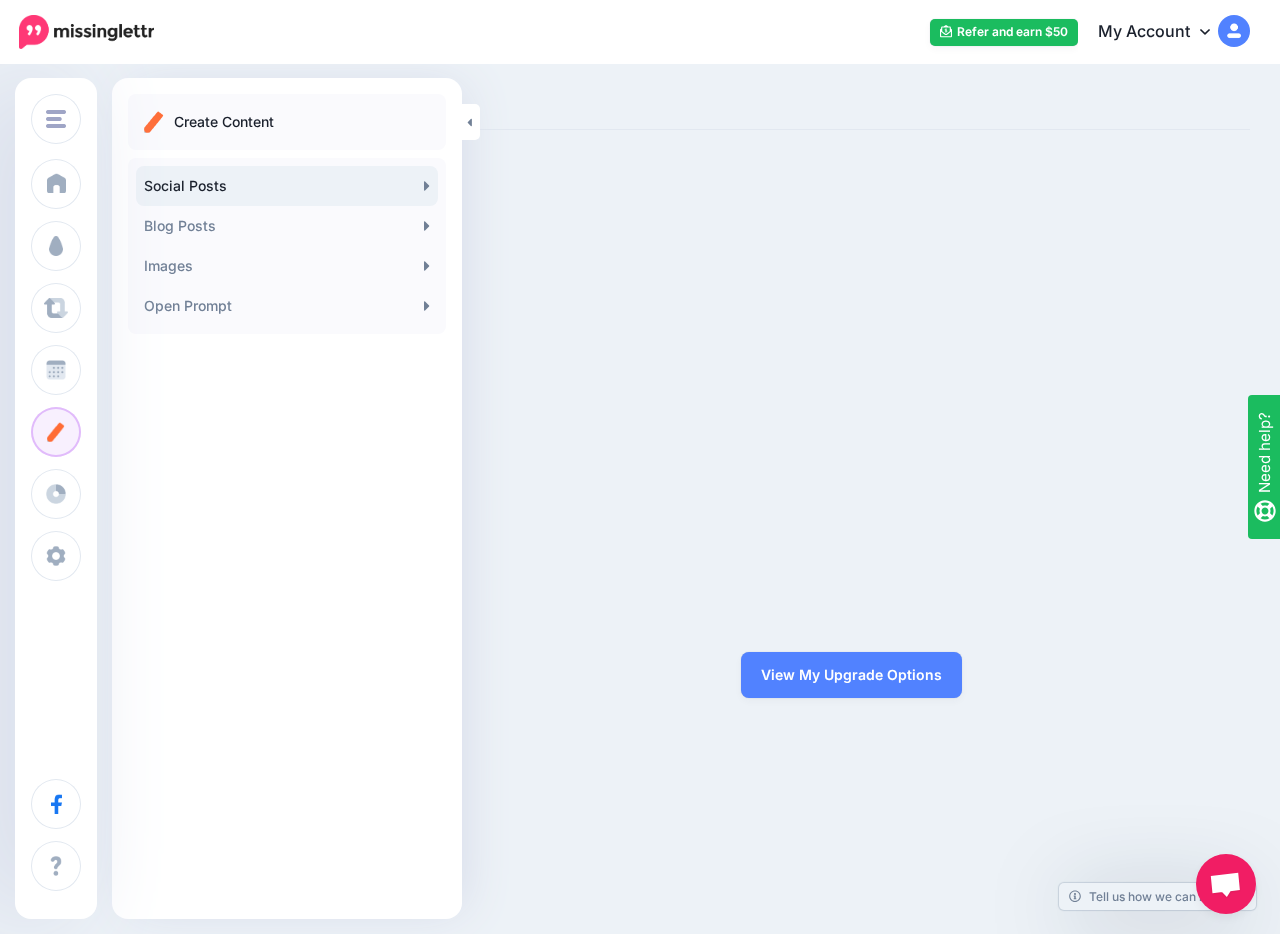 click on "Social Posts" at bounding box center (287, 186) 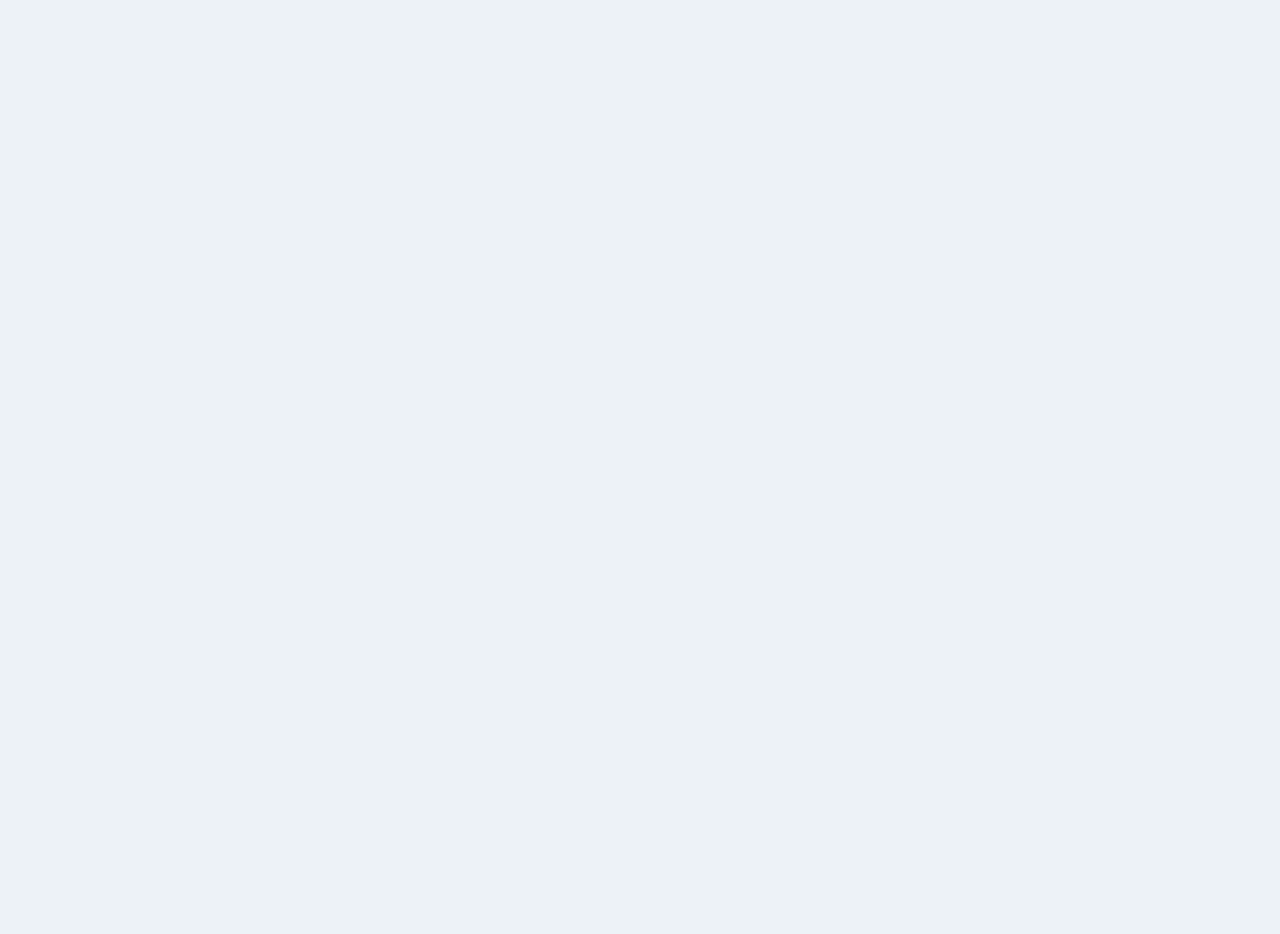 scroll, scrollTop: 0, scrollLeft: 0, axis: both 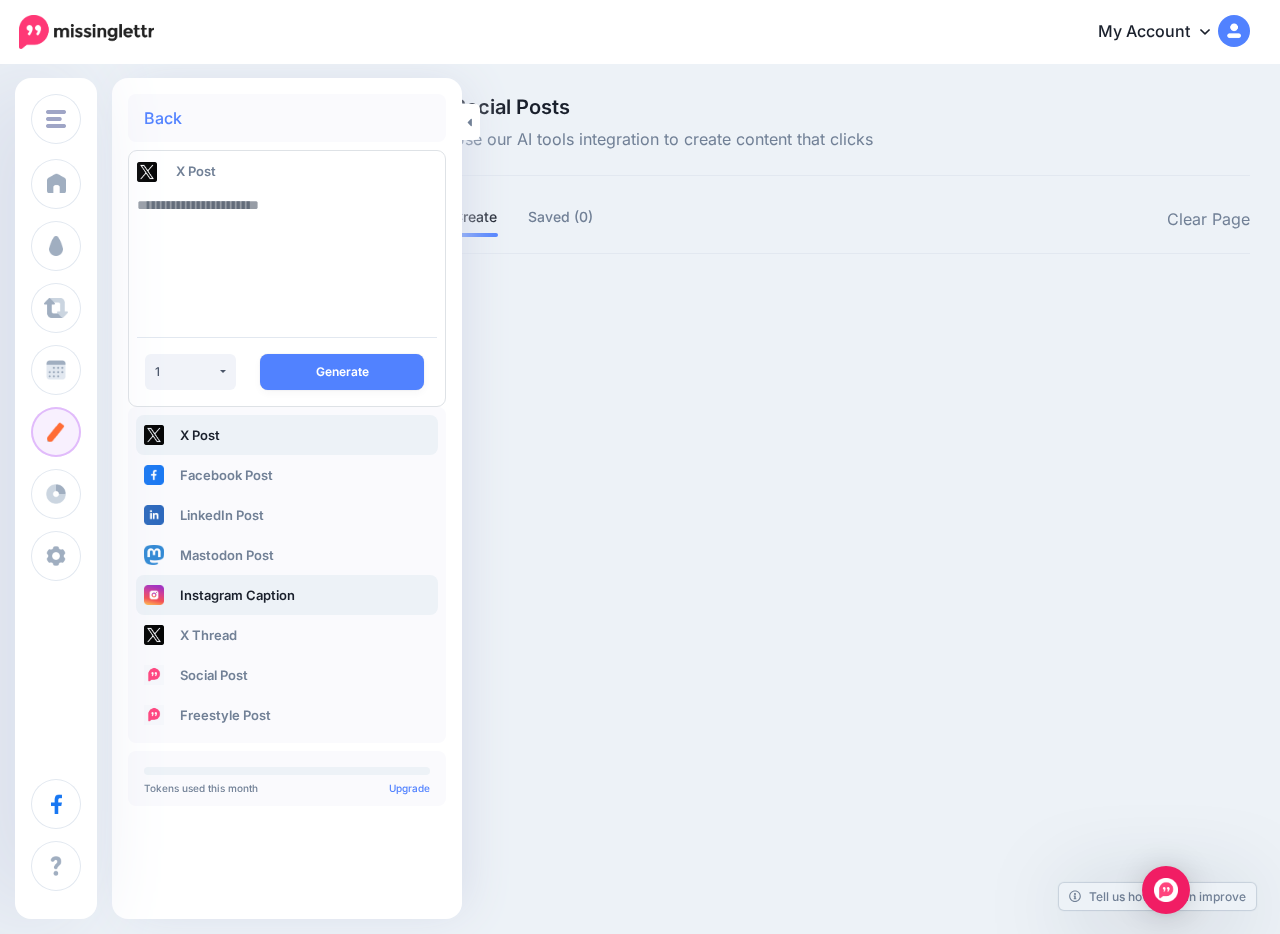 click on "Instagram Caption" at bounding box center [287, 595] 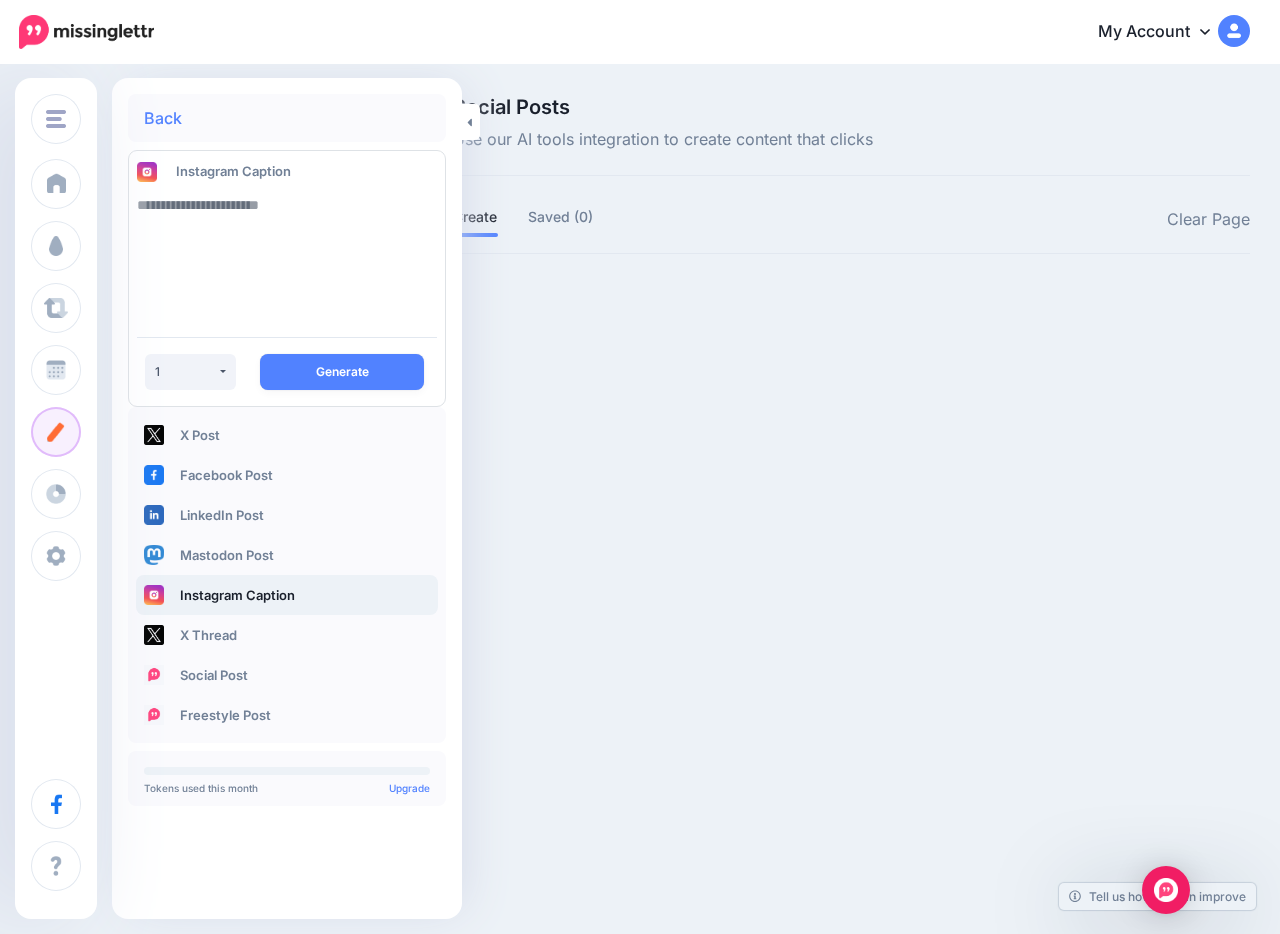 click at bounding box center (287, 253) 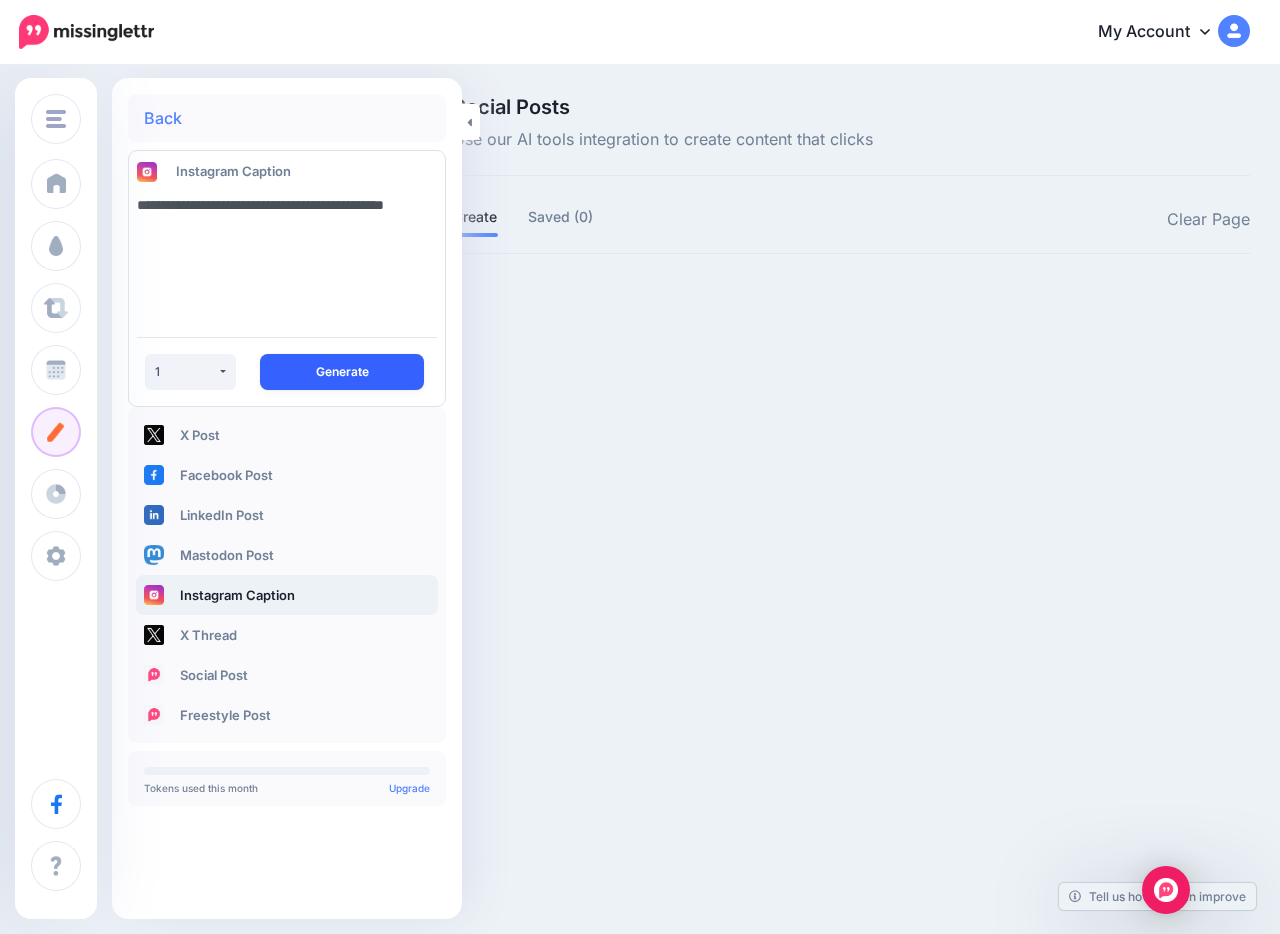 type on "**********" 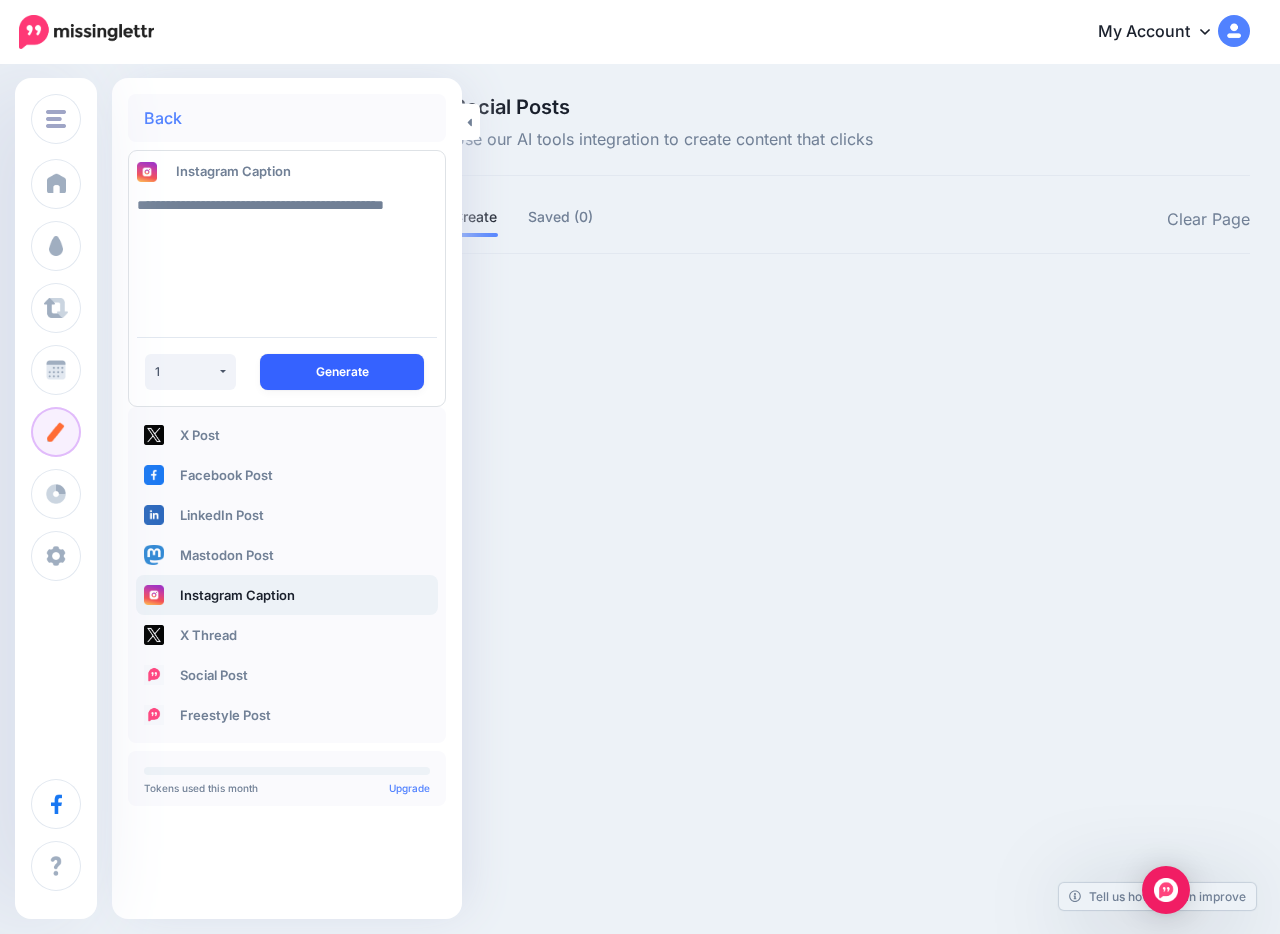 click on "Generate" at bounding box center (342, 372) 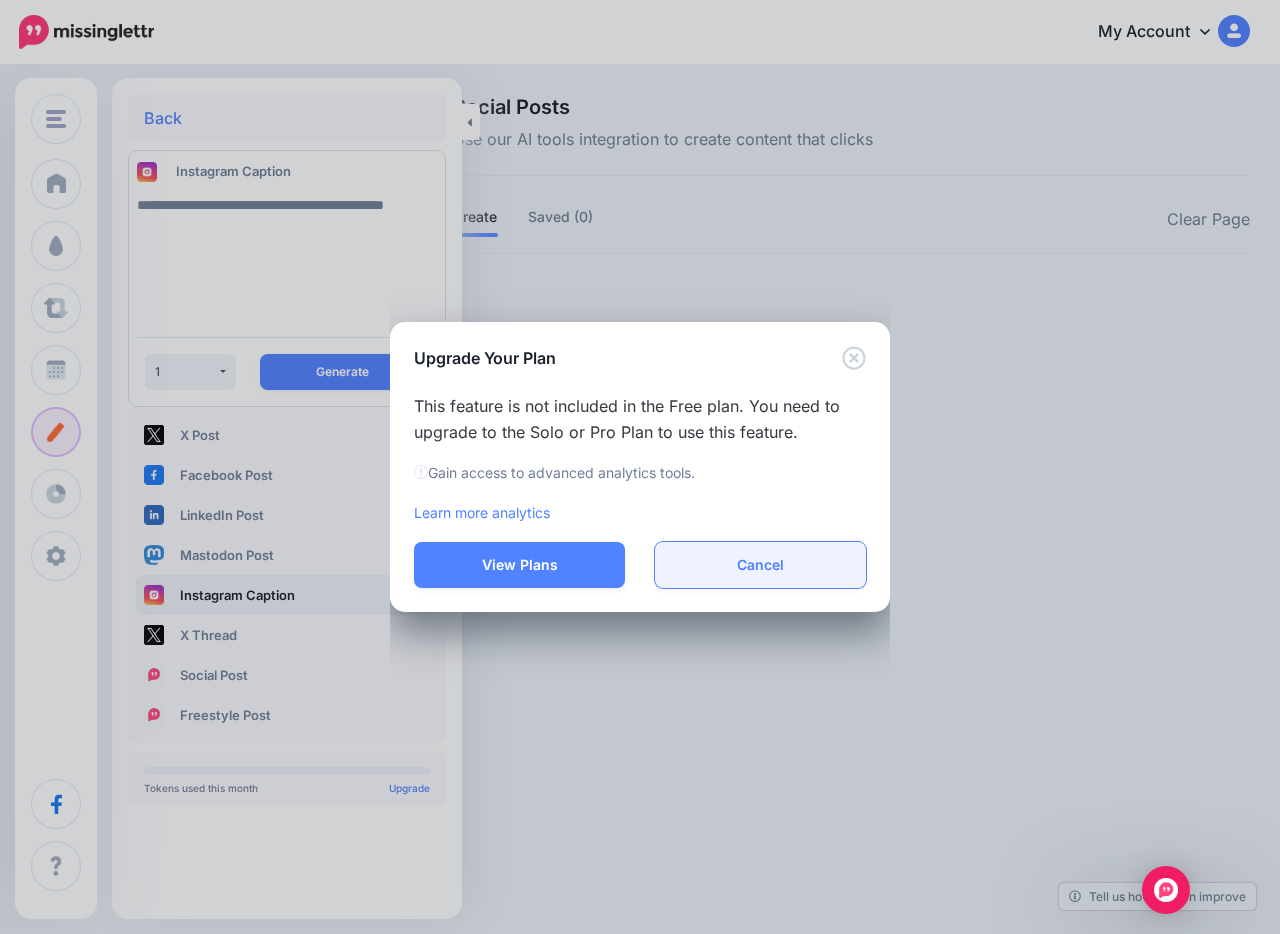 click on "Cancel" at bounding box center [760, 565] 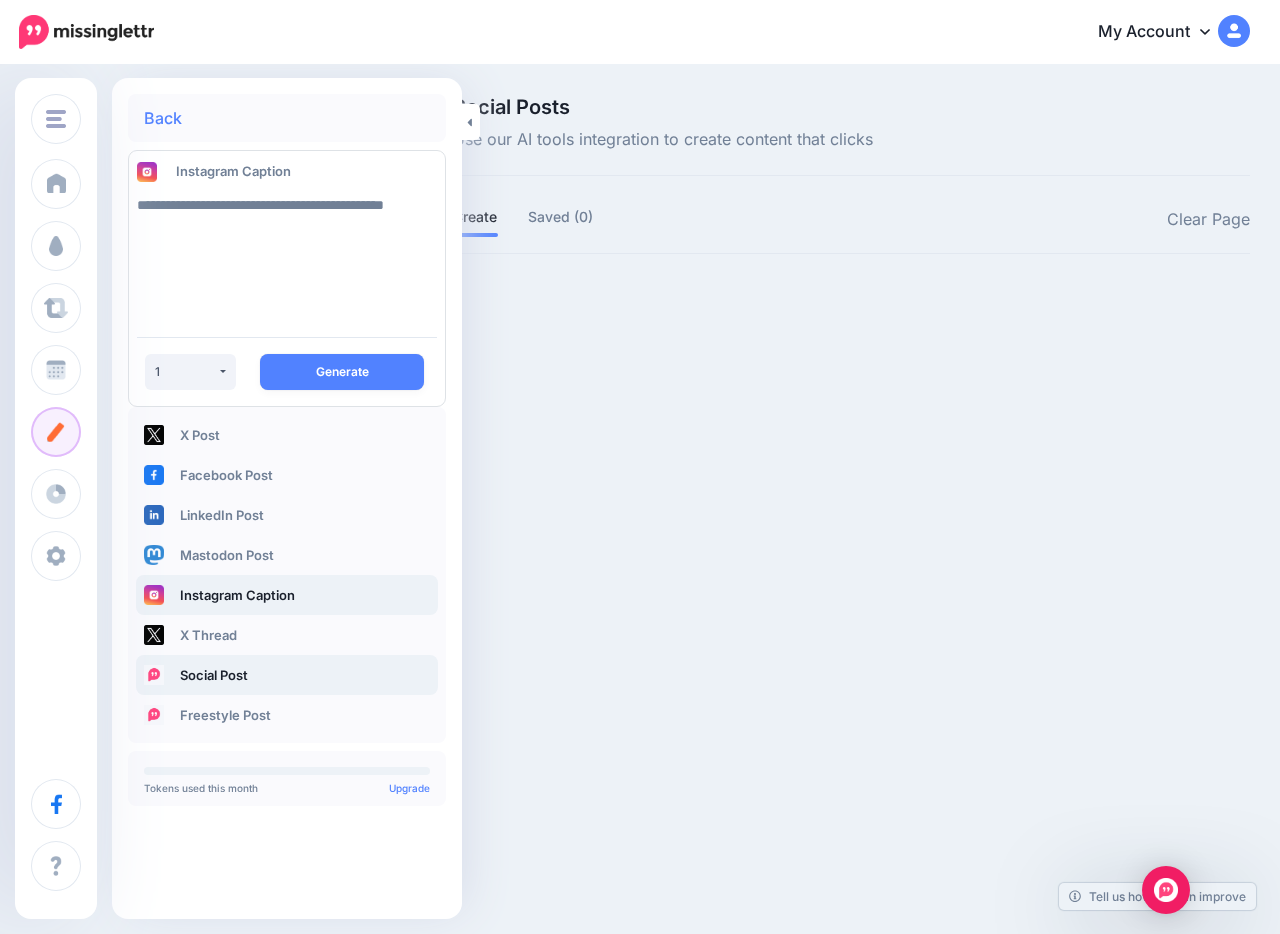 click on "Social Post" at bounding box center (287, 675) 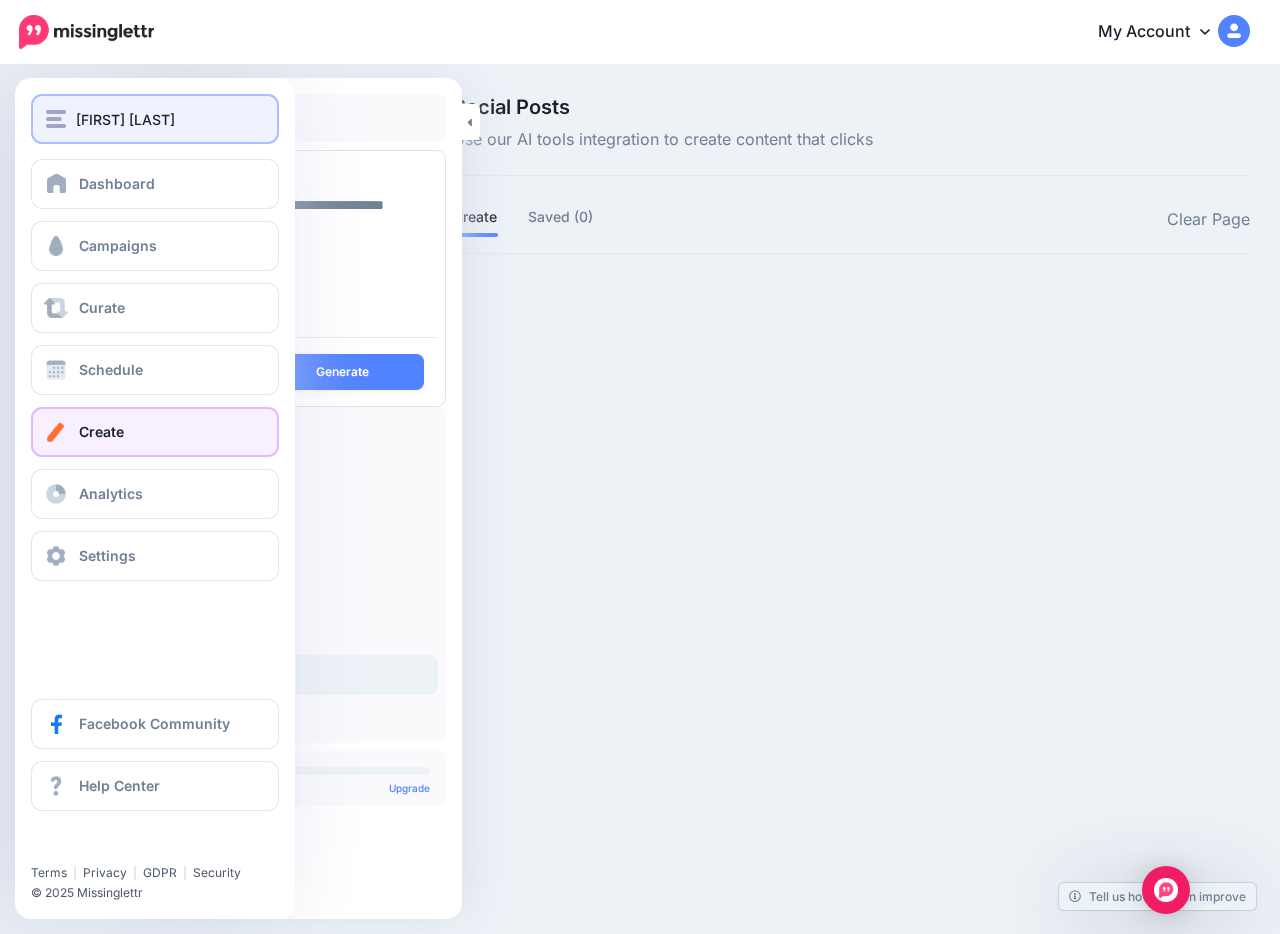 click on "[FIRST] [LAST]" at bounding box center (125, 119) 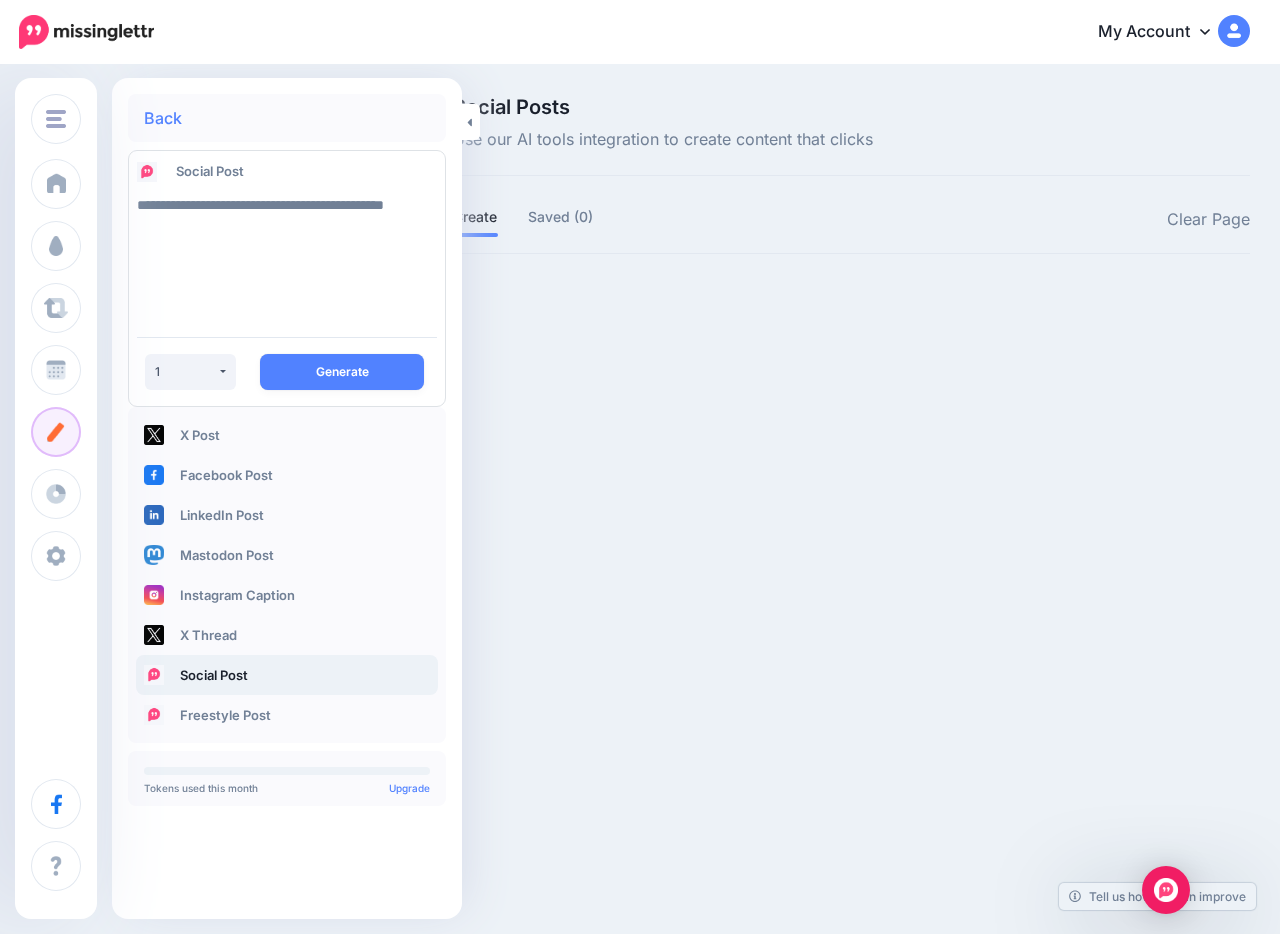 click on "Social Posts
Use our AI tools integration to create content that clicks
Create
Saved (0)
Clear Page
PRO TIP" at bounding box center (851, 208) 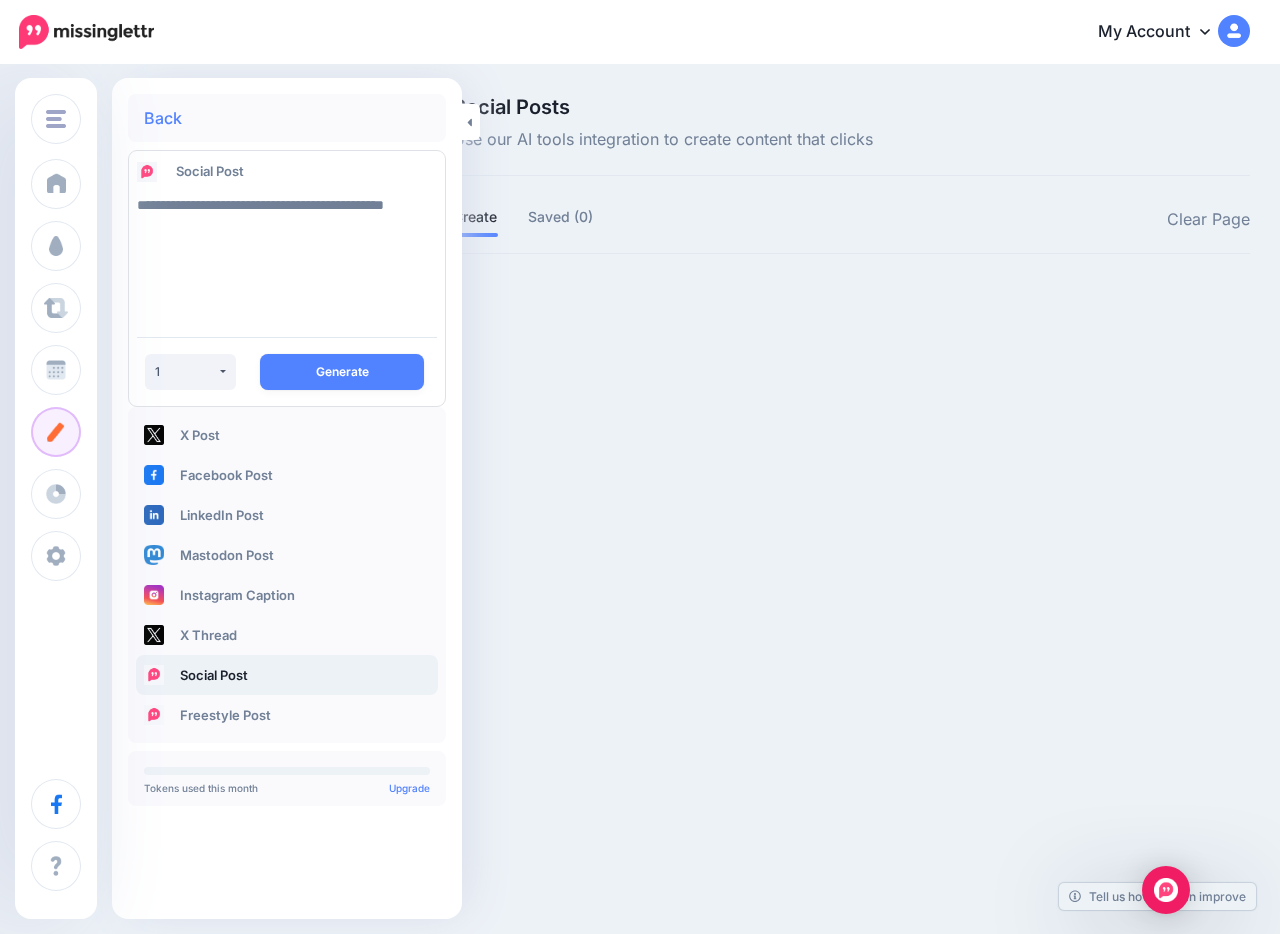 click 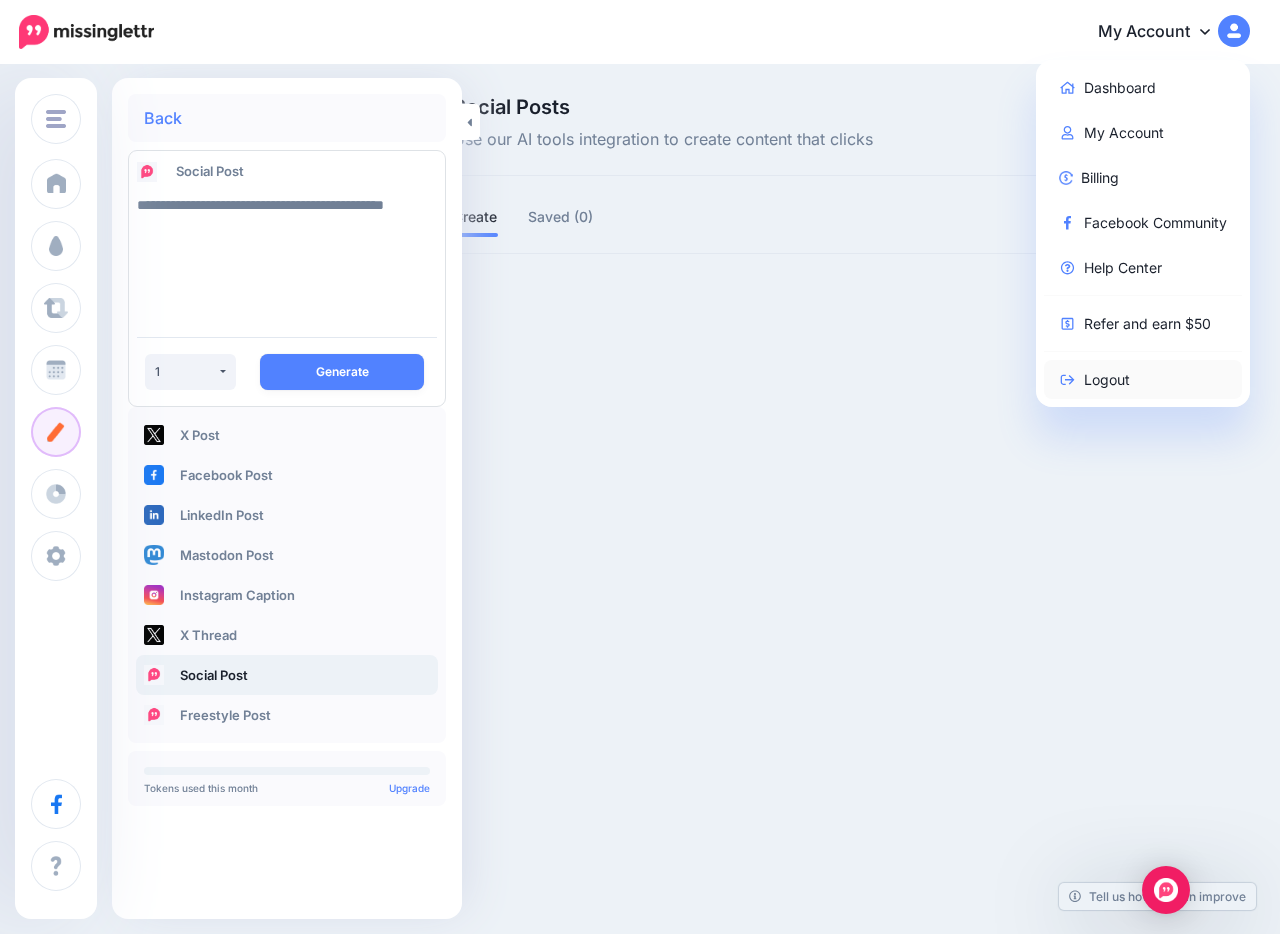 click on "Logout" at bounding box center (1143, 379) 